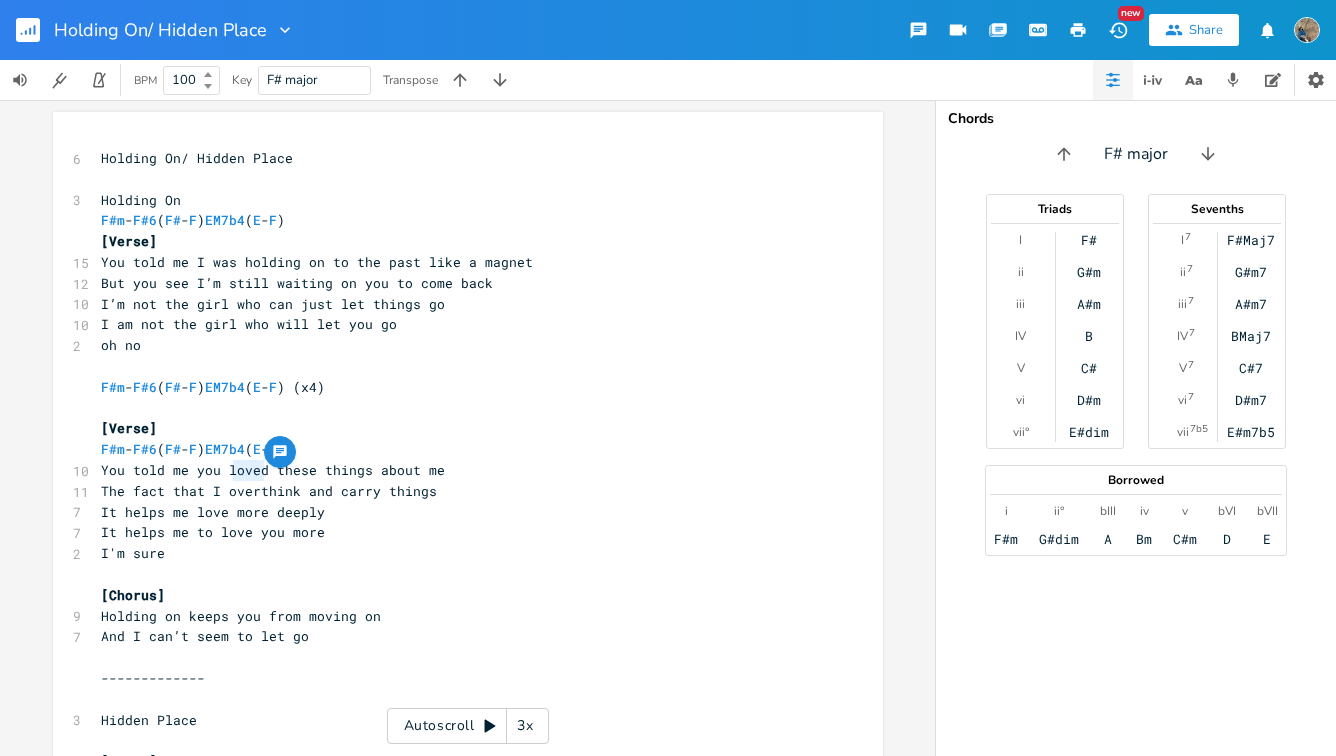 scroll, scrollTop: 0, scrollLeft: 0, axis: both 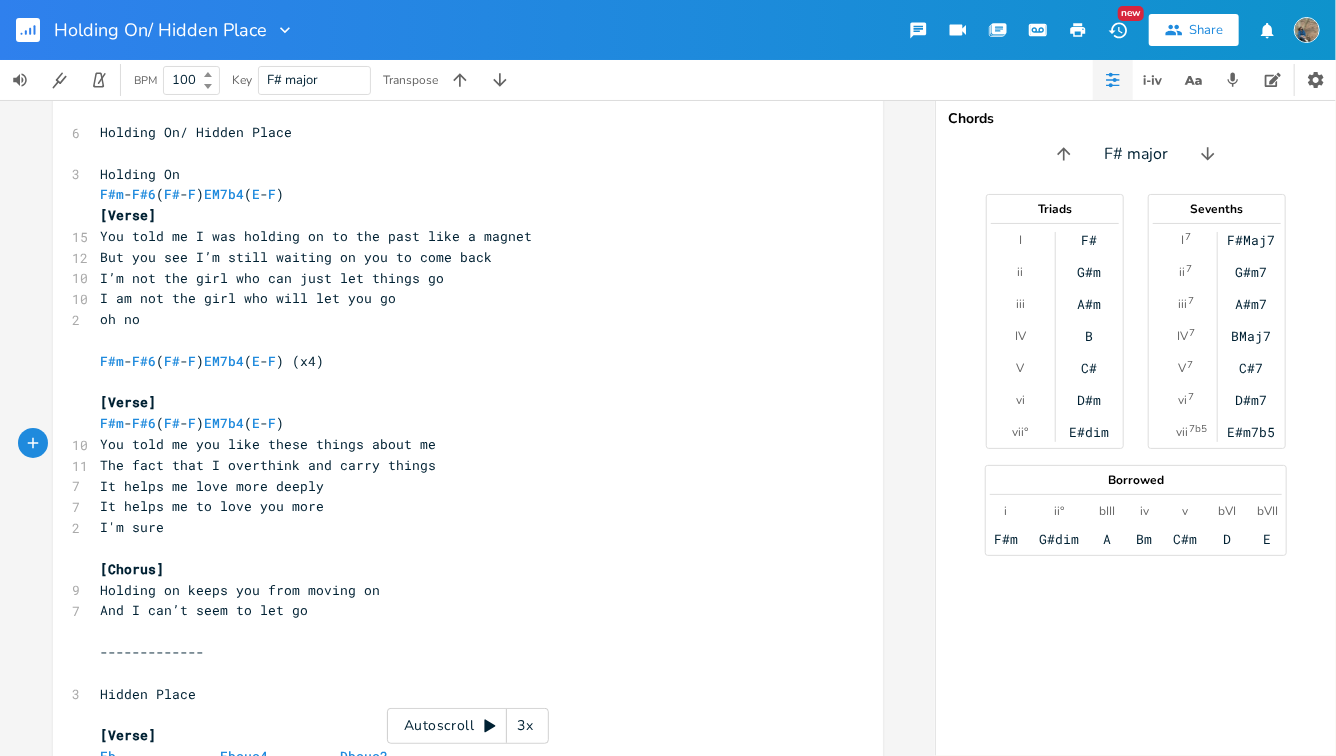 type on "iked" 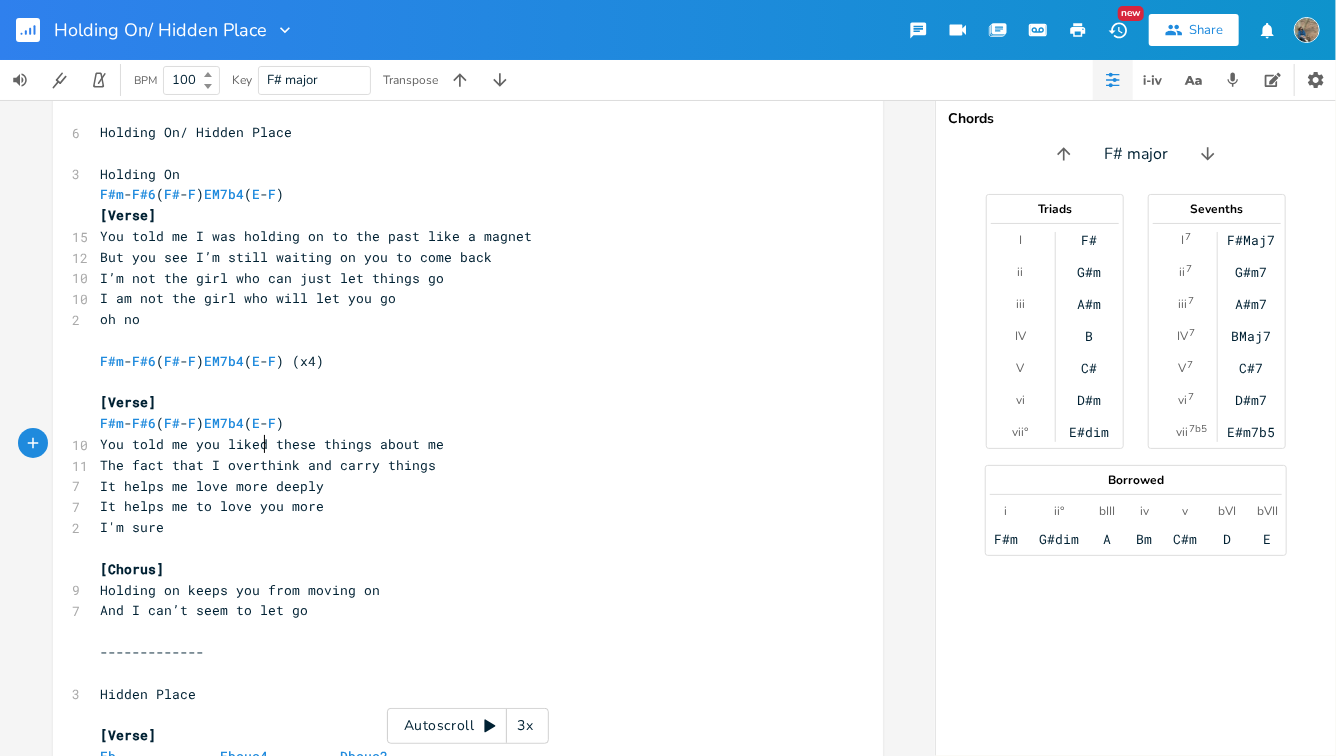 scroll, scrollTop: 0, scrollLeft: 23, axis: horizontal 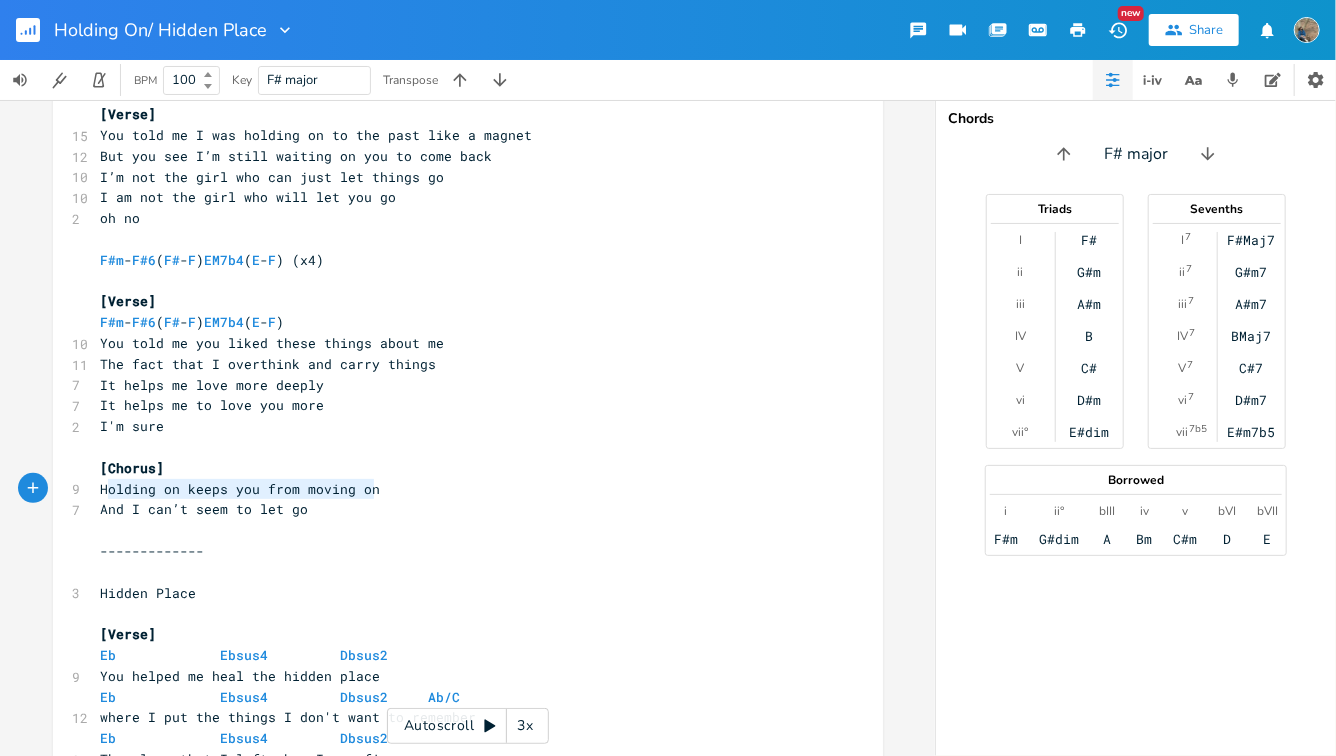 type on "Holding on keeps you from moving on" 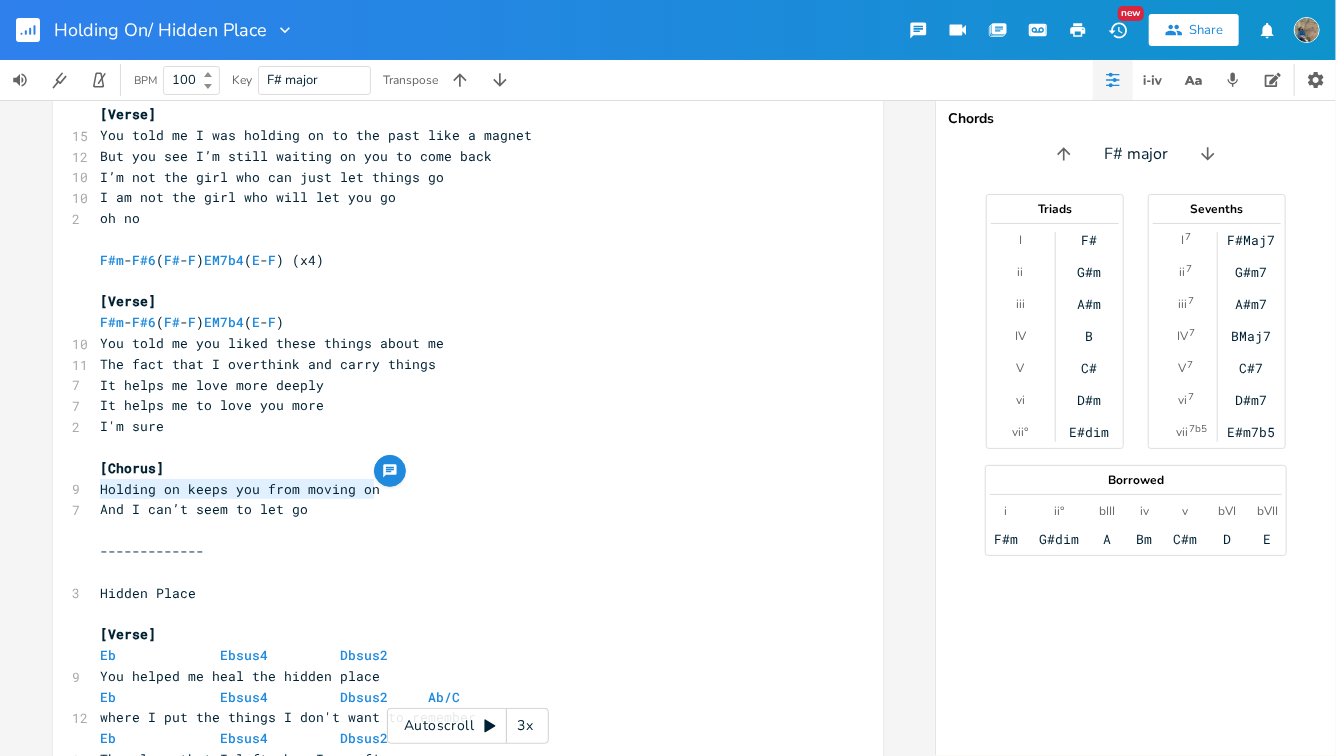 drag, startPoint x: 361, startPoint y: 492, endPoint x: 97, endPoint y: 493, distance: 264.0019 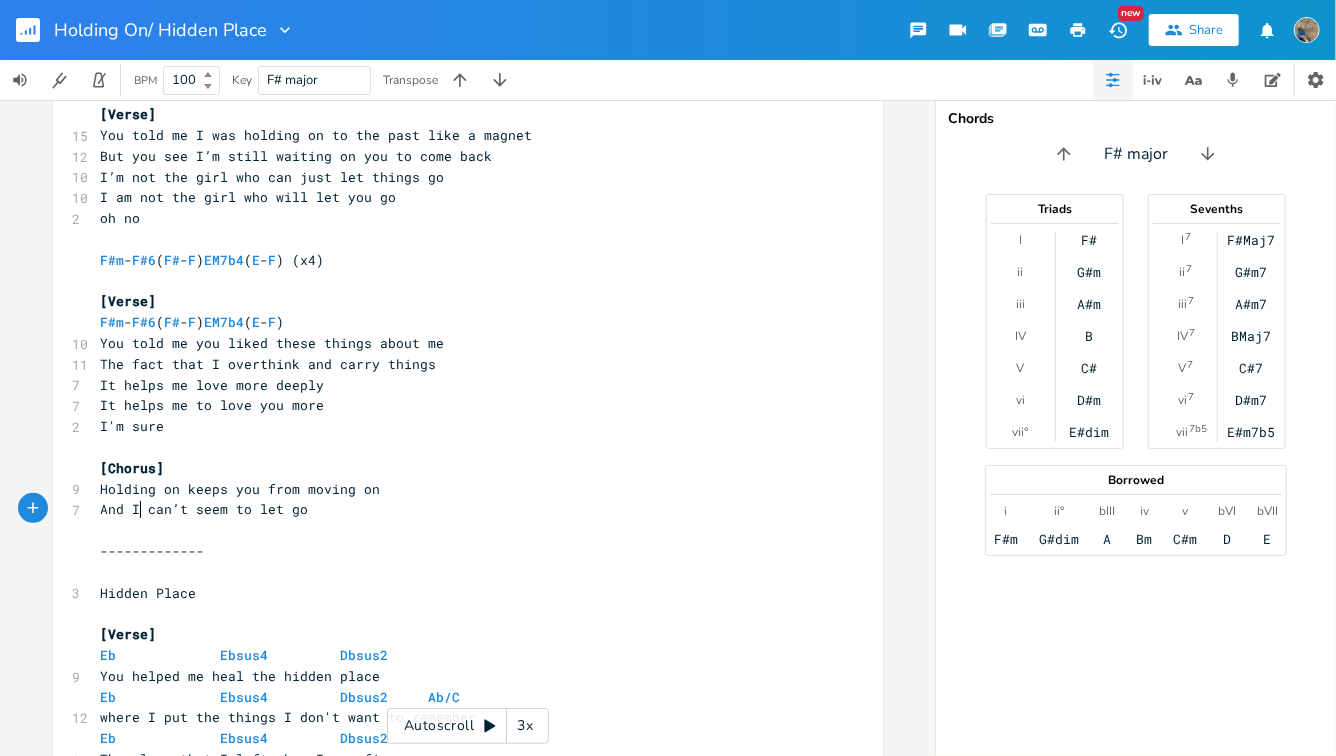 click on "And I can’t seem to let go" at bounding box center (205, 509) 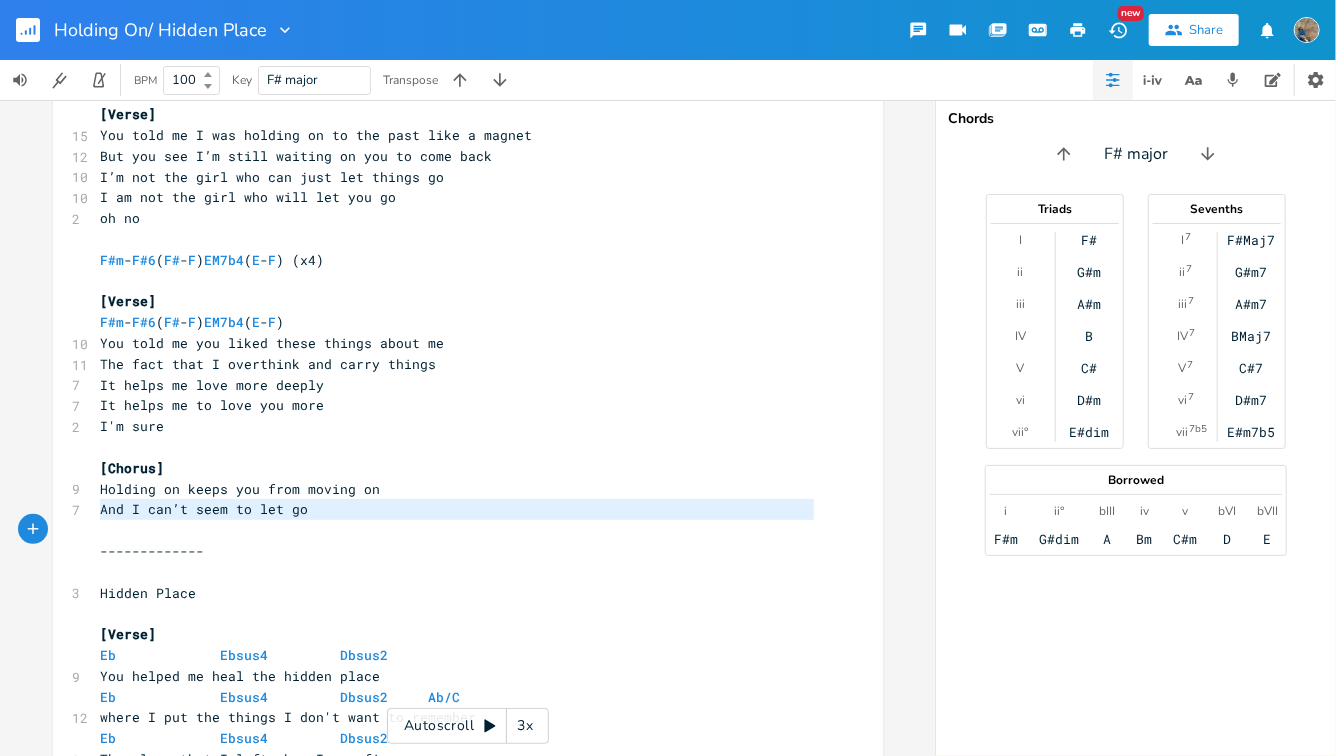 click on "And I can’t seem to let go" at bounding box center [205, 509] 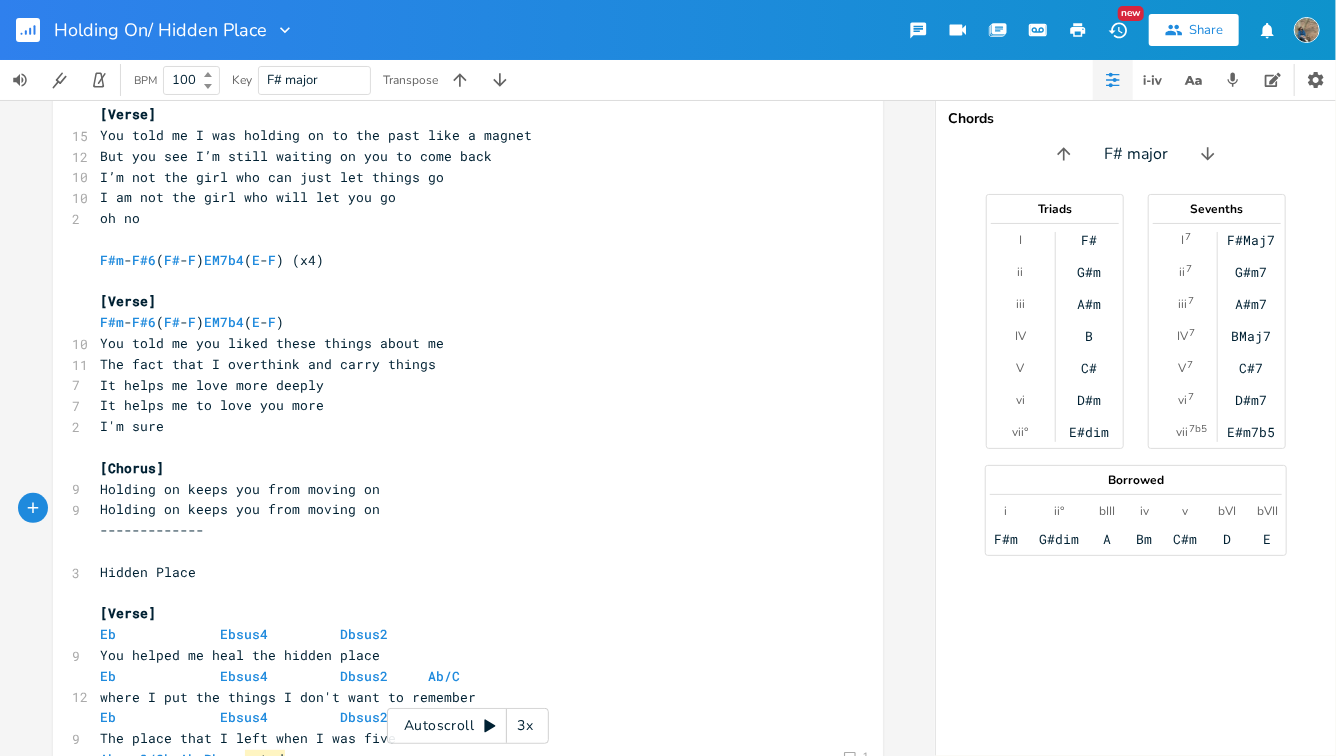click on "-------------" at bounding box center [458, 530] 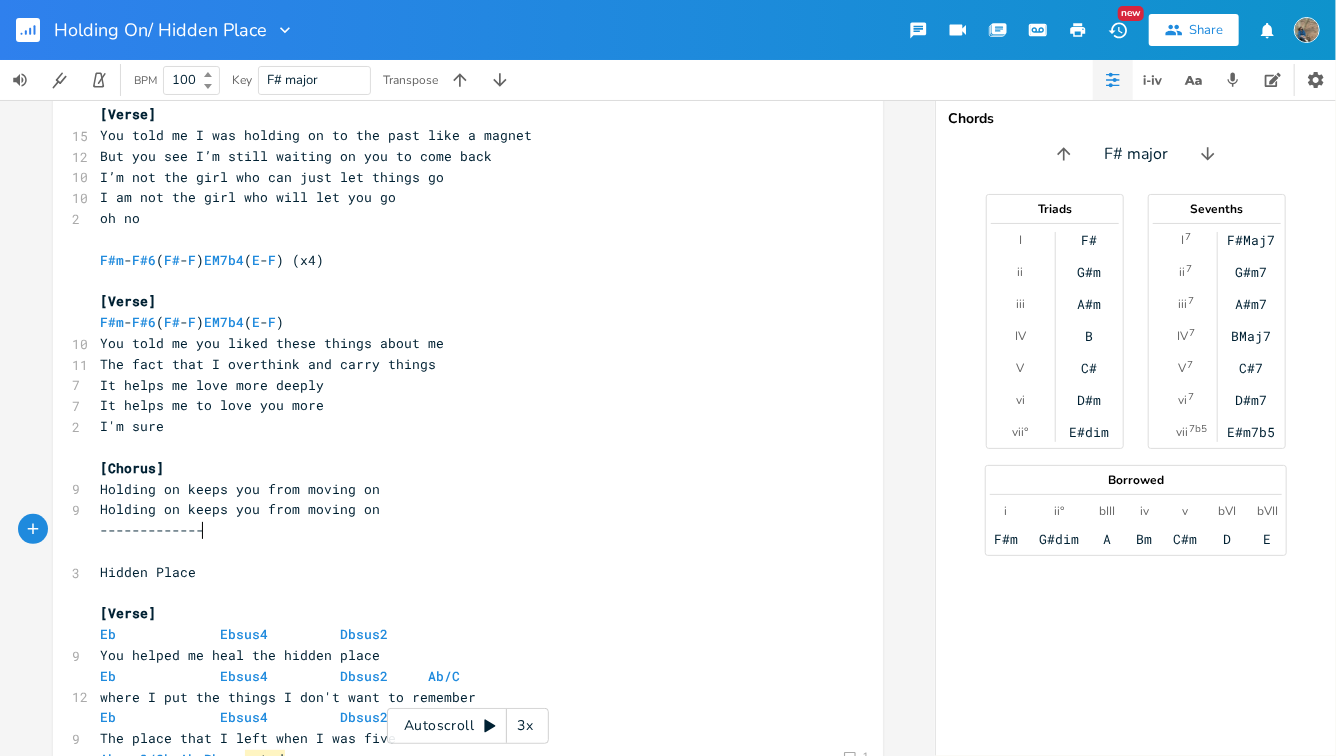 scroll, scrollTop: 262, scrollLeft: 0, axis: vertical 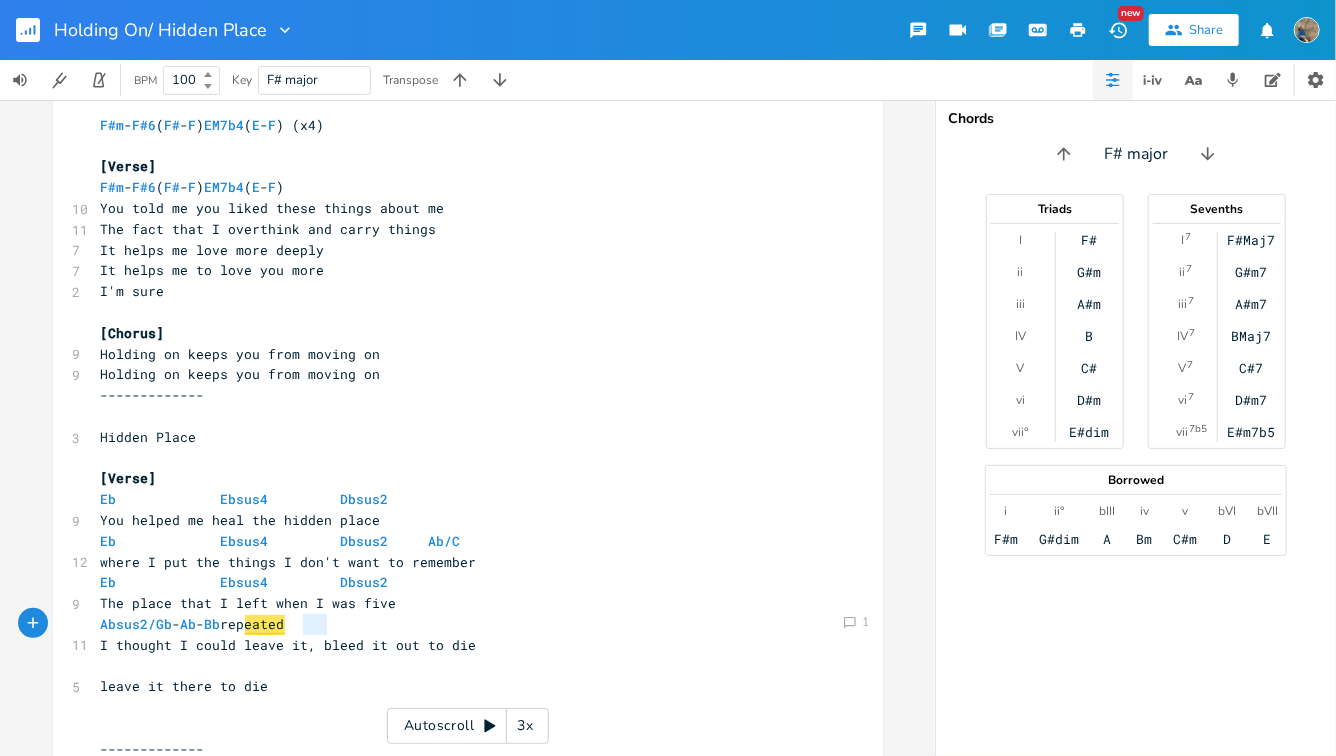 type on "repeated" 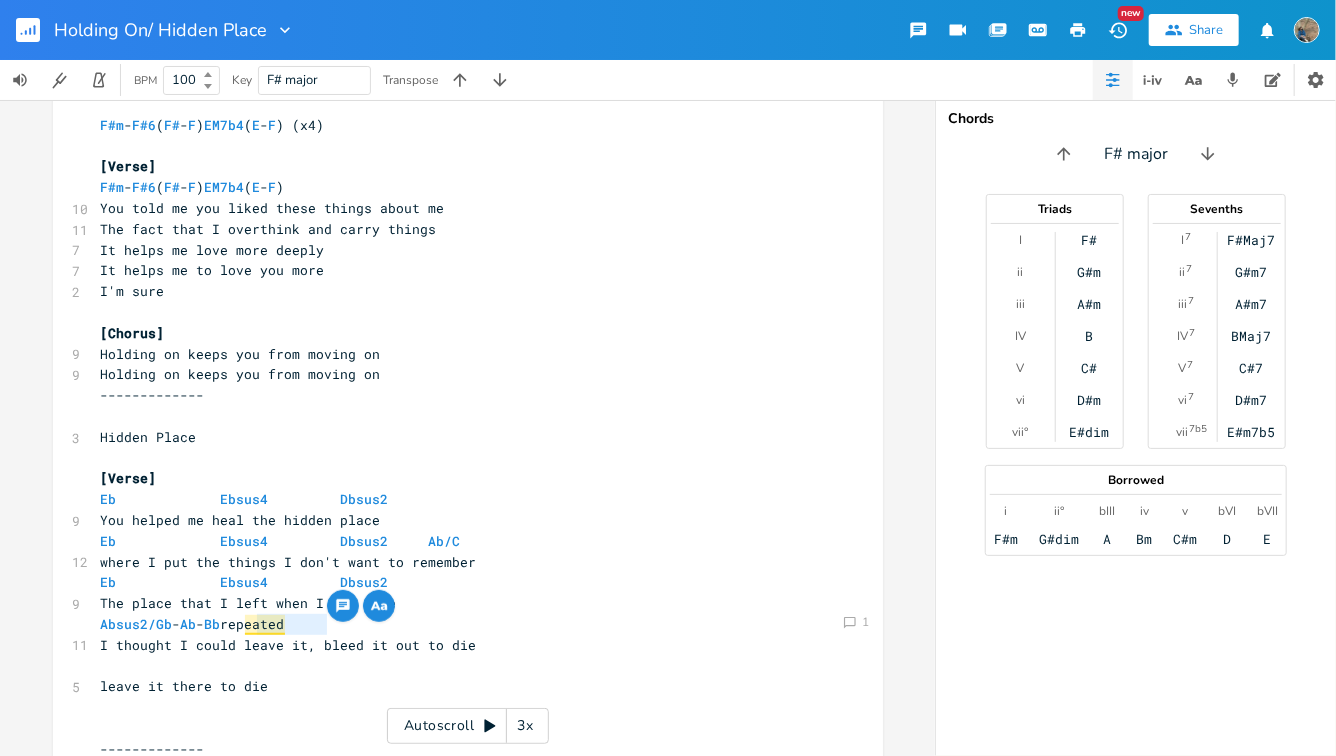 drag, startPoint x: 330, startPoint y: 621, endPoint x: 252, endPoint y: 622, distance: 78.00641 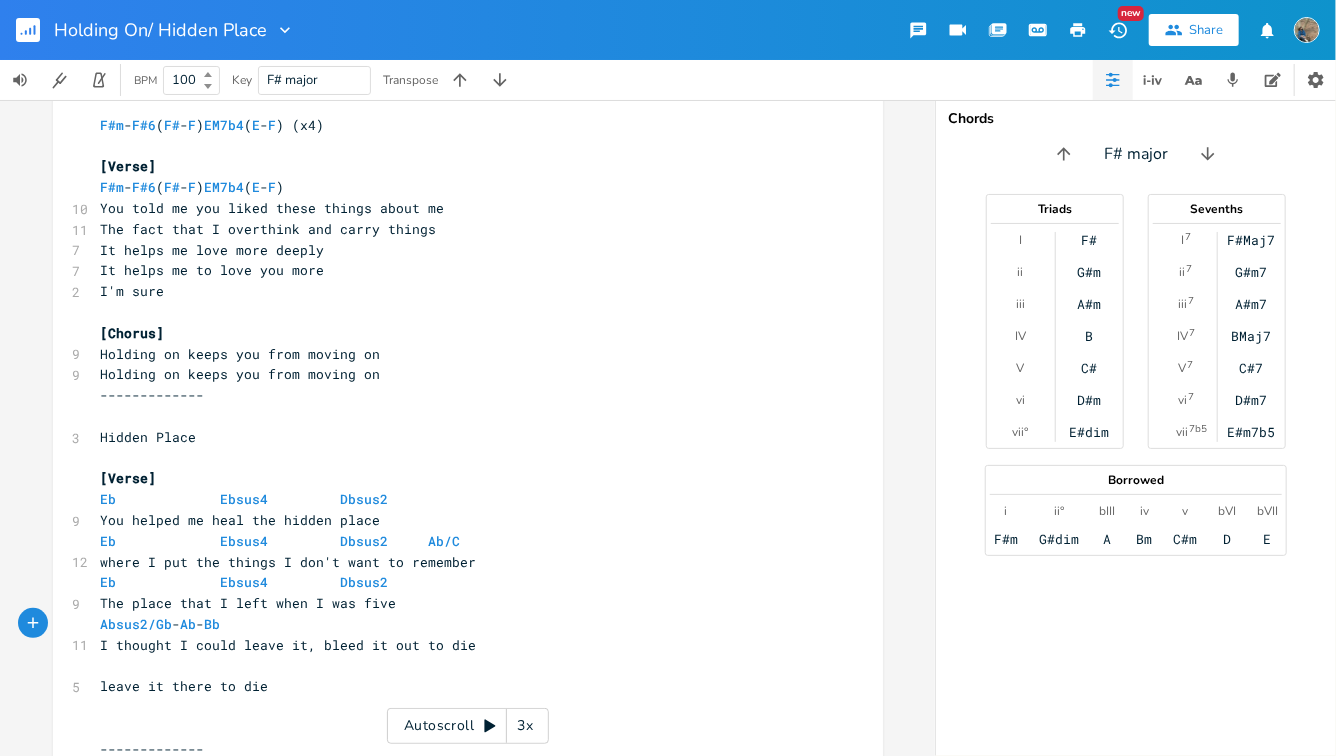 scroll, scrollTop: 295, scrollLeft: 0, axis: vertical 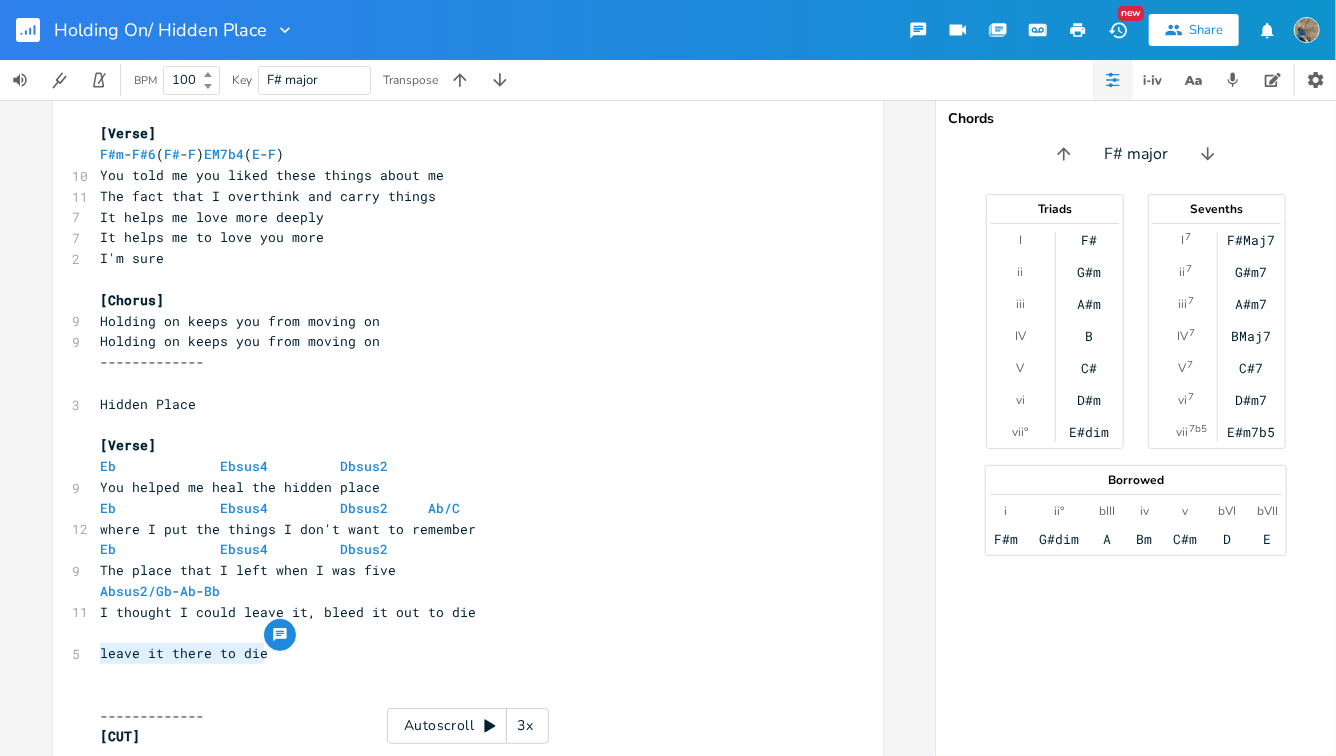 drag, startPoint x: 267, startPoint y: 656, endPoint x: 97, endPoint y: 649, distance: 170.14406 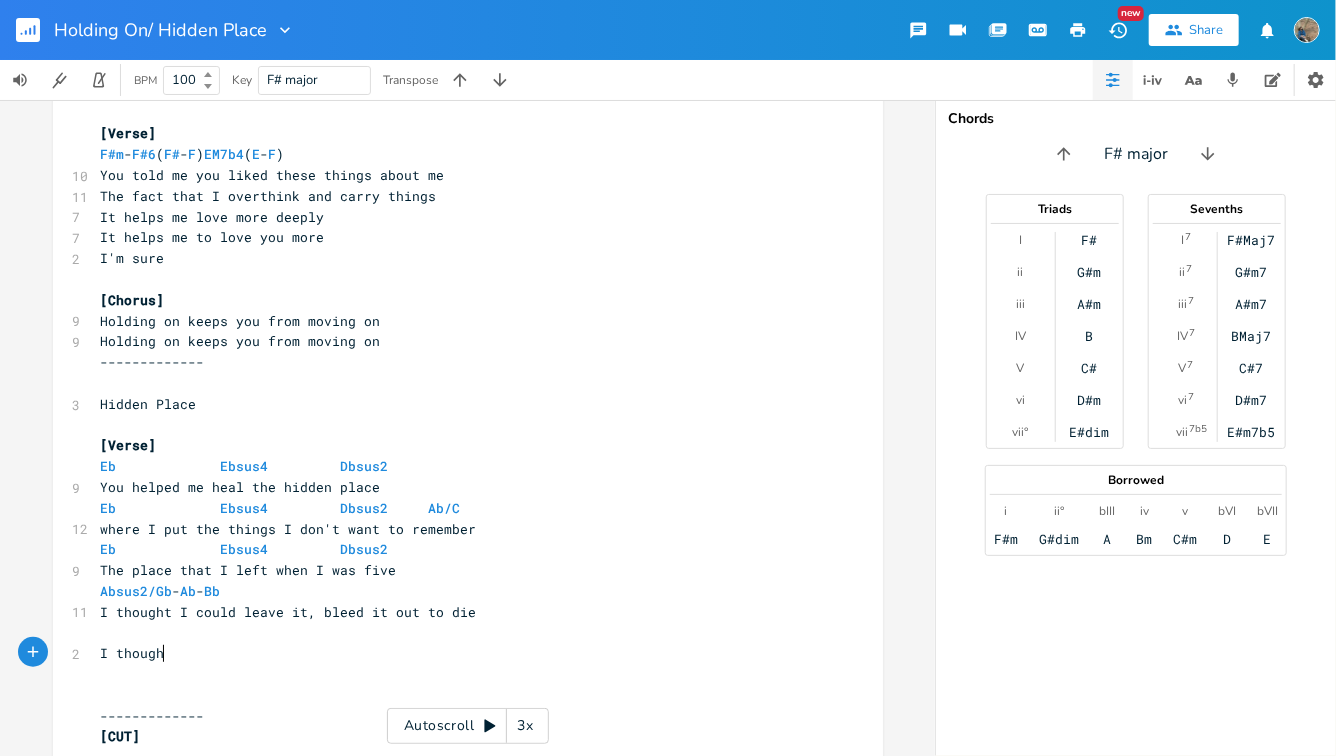 scroll, scrollTop: 0, scrollLeft: 52, axis: horizontal 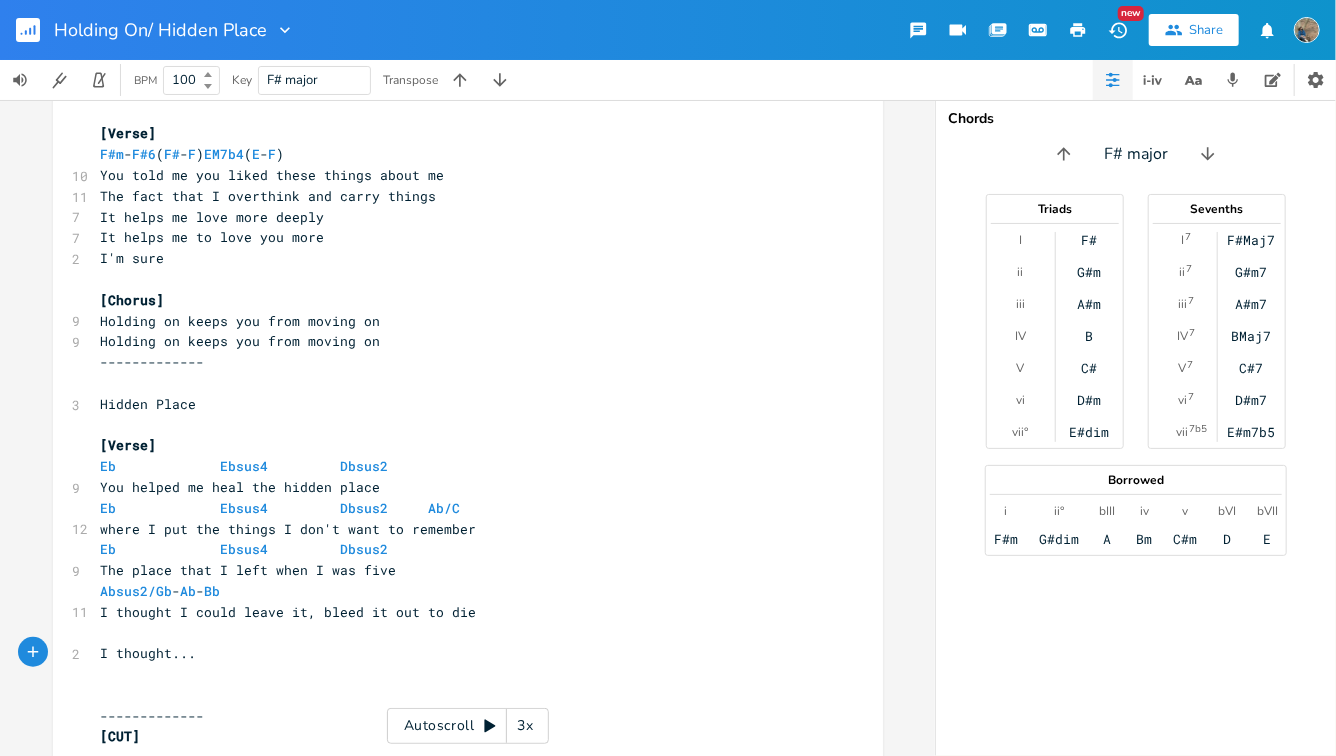 type on "I thought..." 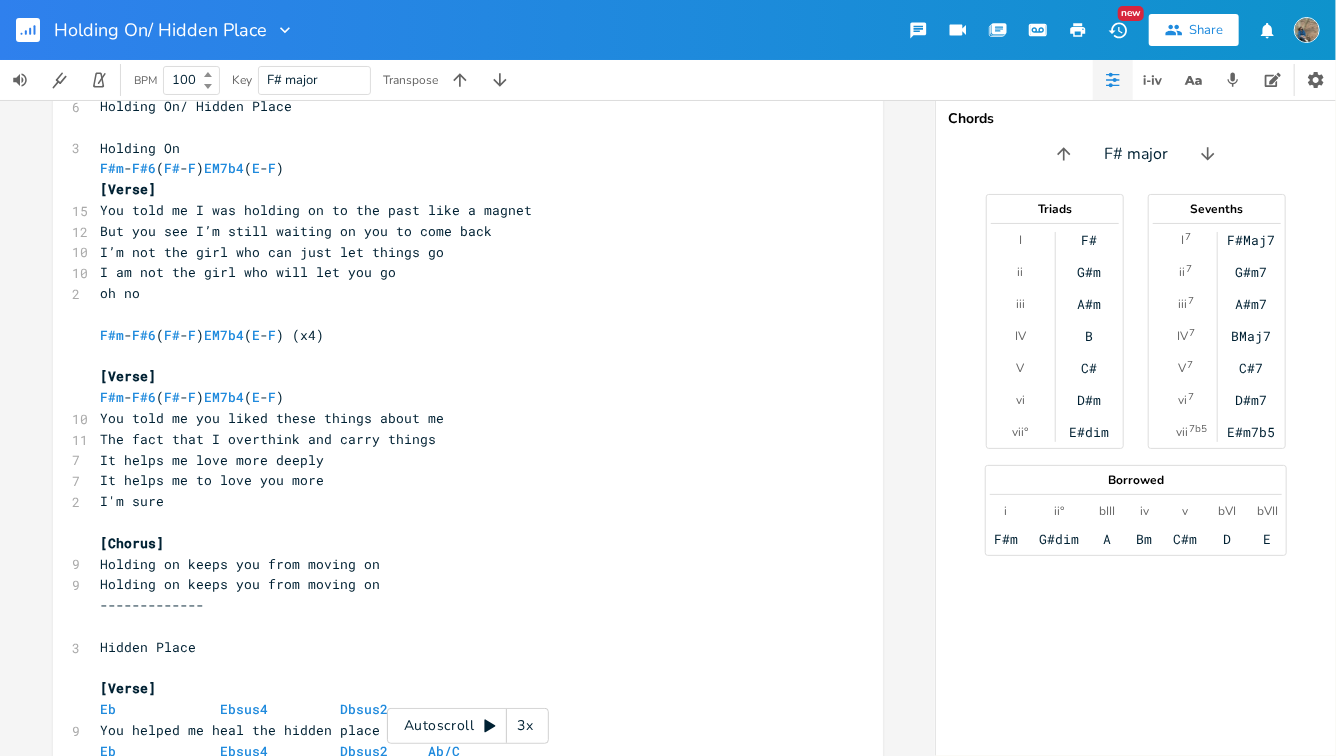 scroll, scrollTop: 0, scrollLeft: 0, axis: both 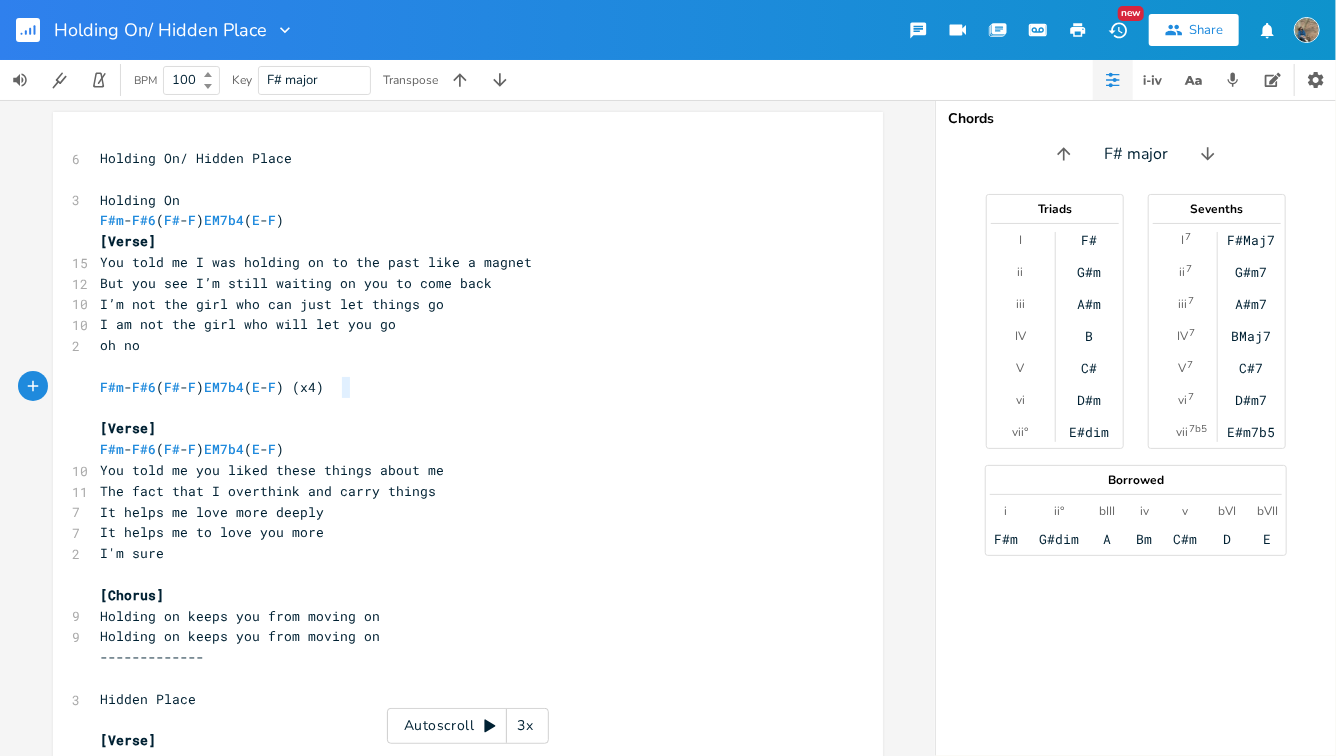 type on "x4" 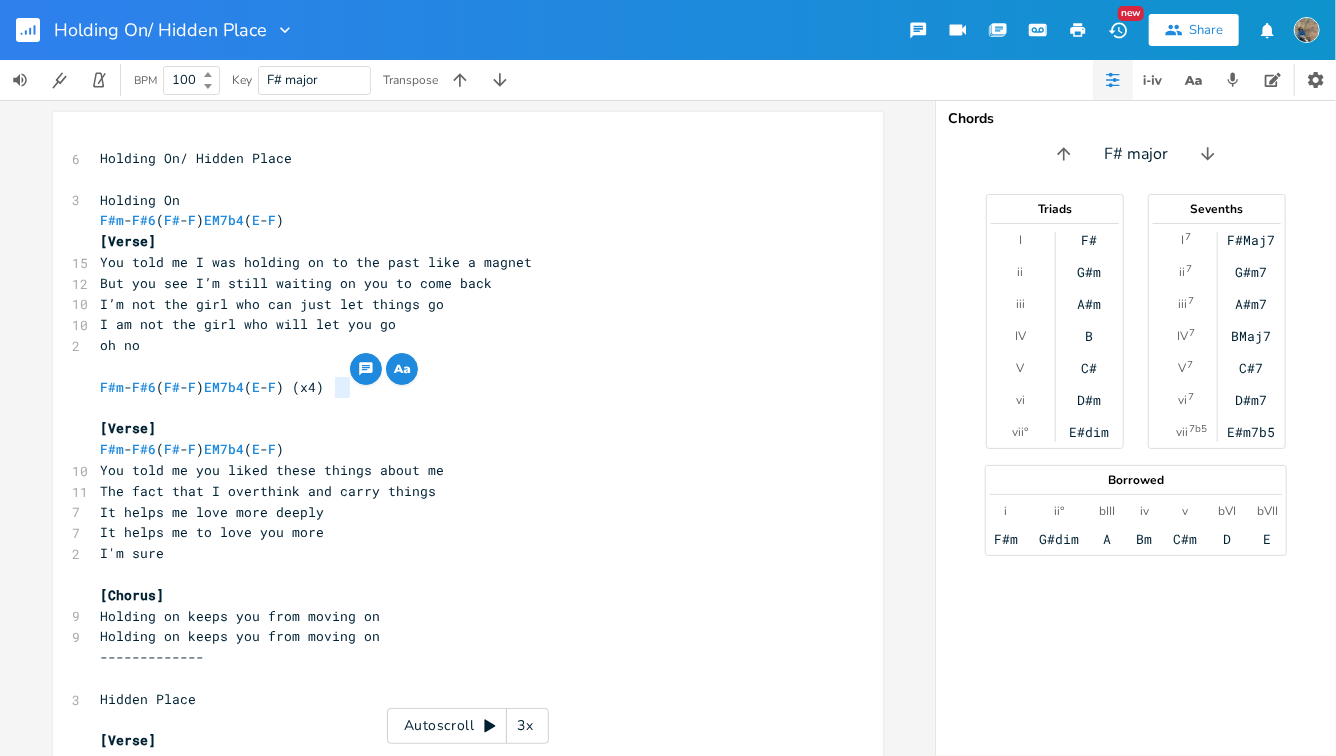 drag, startPoint x: 345, startPoint y: 390, endPoint x: 329, endPoint y: 391, distance: 16.03122 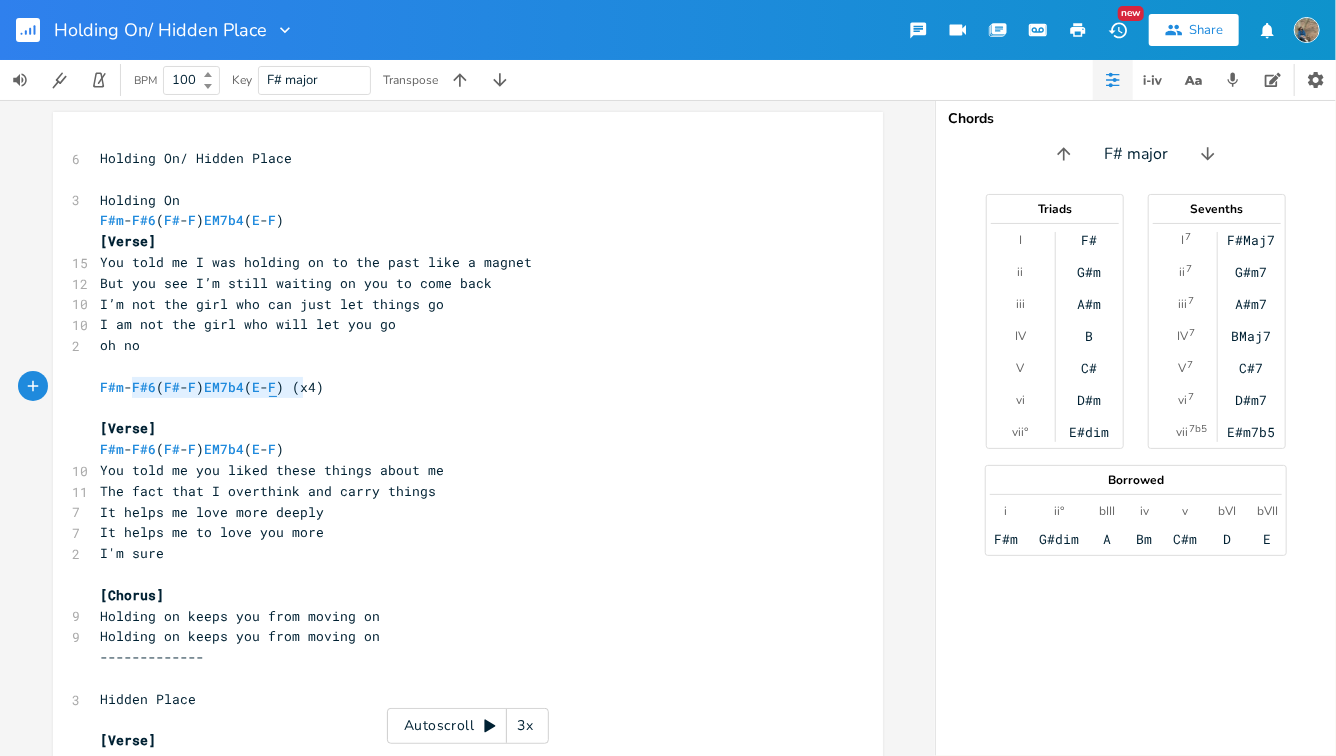 type on "- F#6 (F#-F) EM7b4 (E-F" 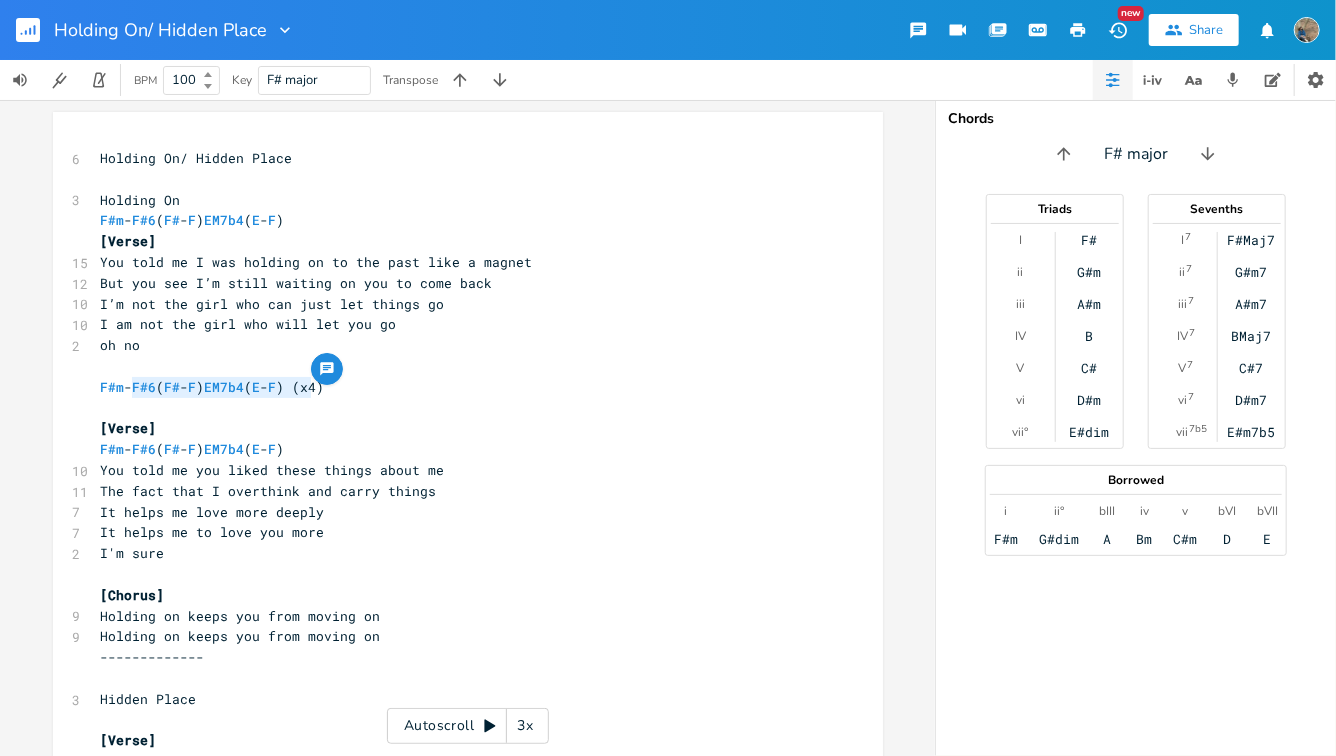 drag, startPoint x: 126, startPoint y: 388, endPoint x: 308, endPoint y: 387, distance: 182.00275 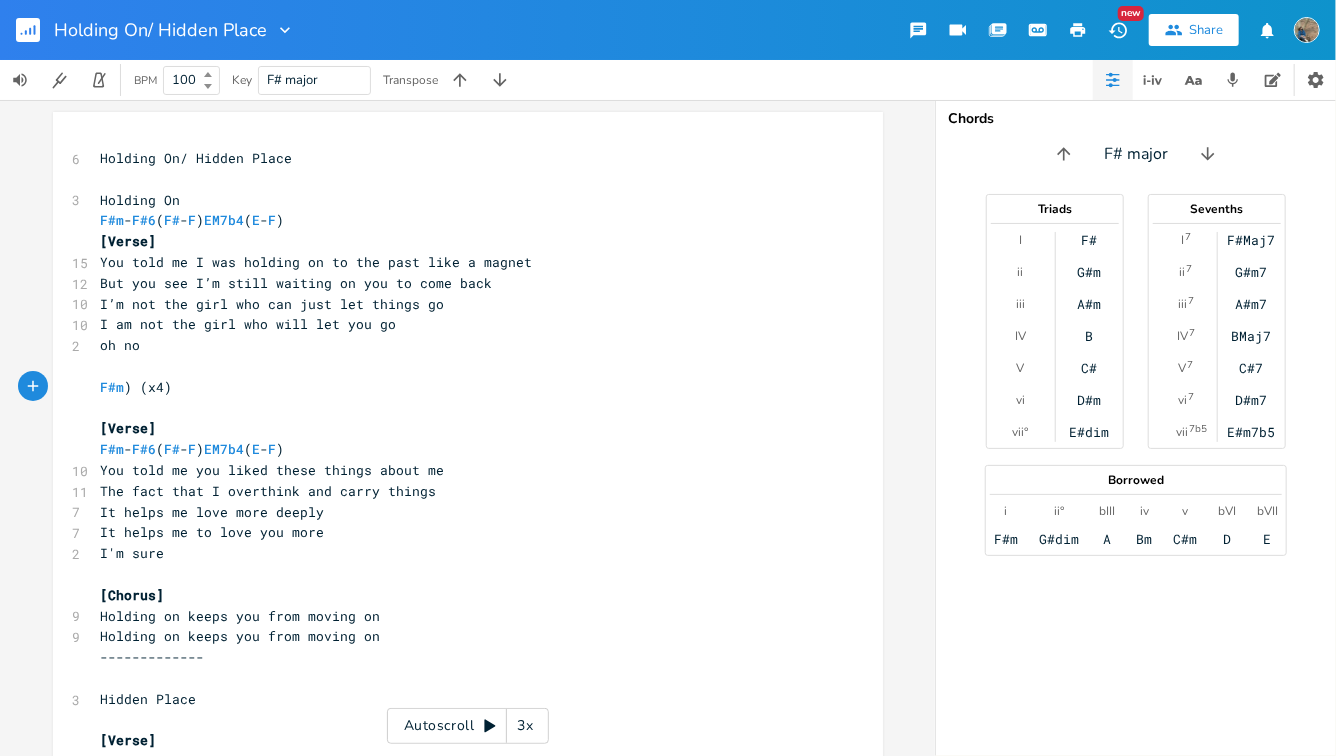 click on "F#m ) (x4)" at bounding box center (137, 387) 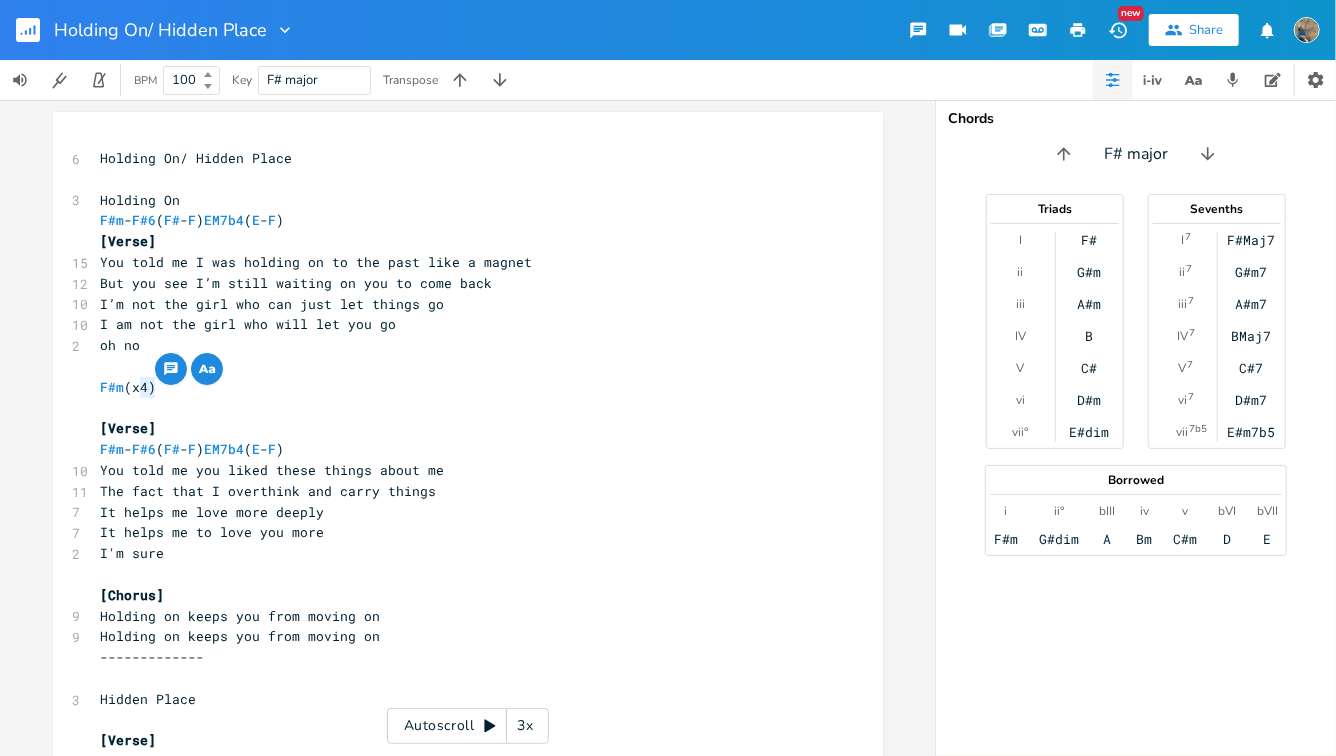 drag, startPoint x: 149, startPoint y: 389, endPoint x: 134, endPoint y: 390, distance: 15.033297 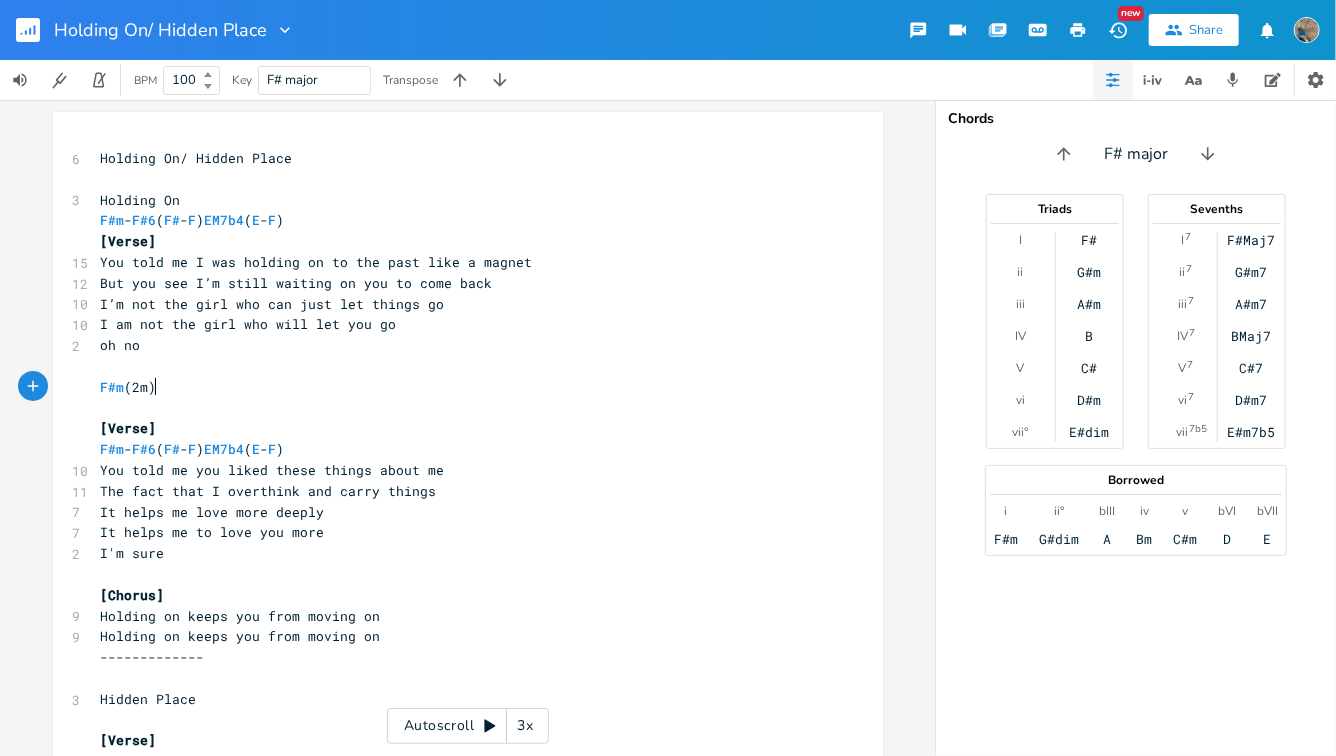 scroll, scrollTop: 0, scrollLeft: 29, axis: horizontal 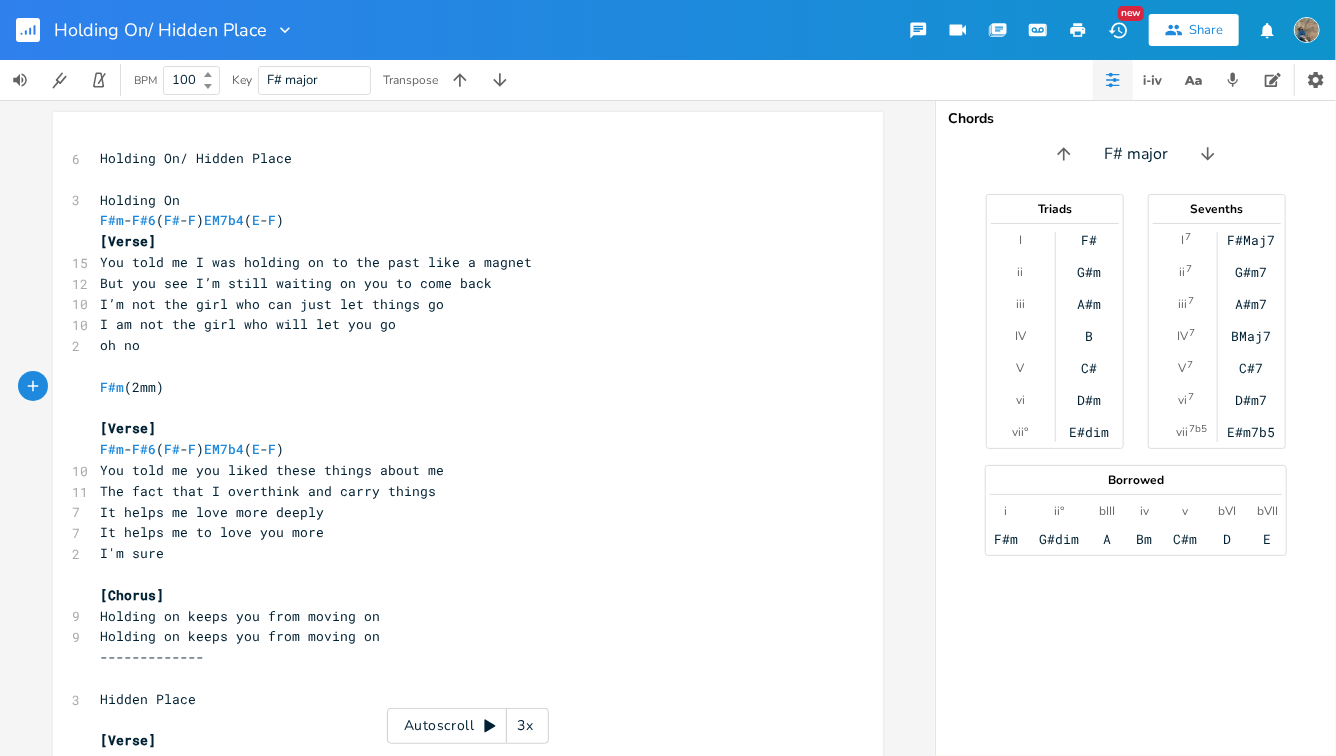type on "2mm." 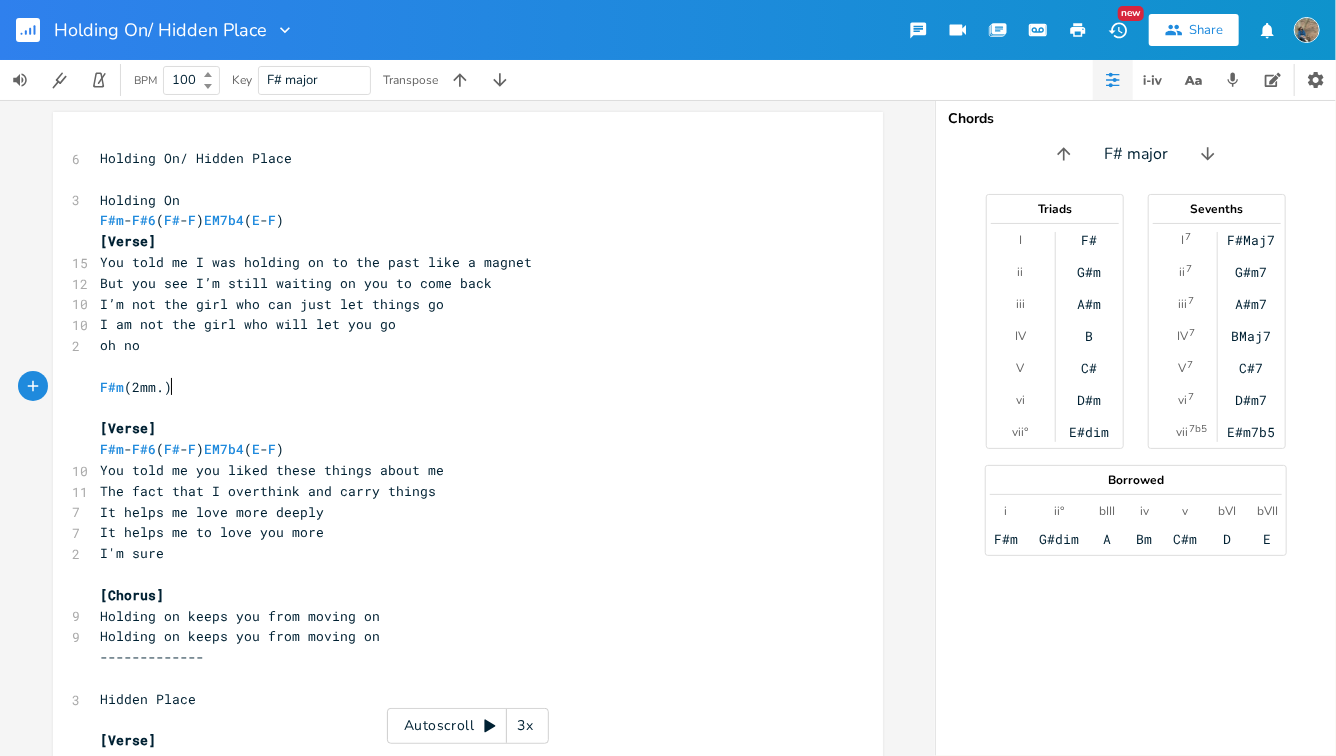 scroll, scrollTop: 0, scrollLeft: 32, axis: horizontal 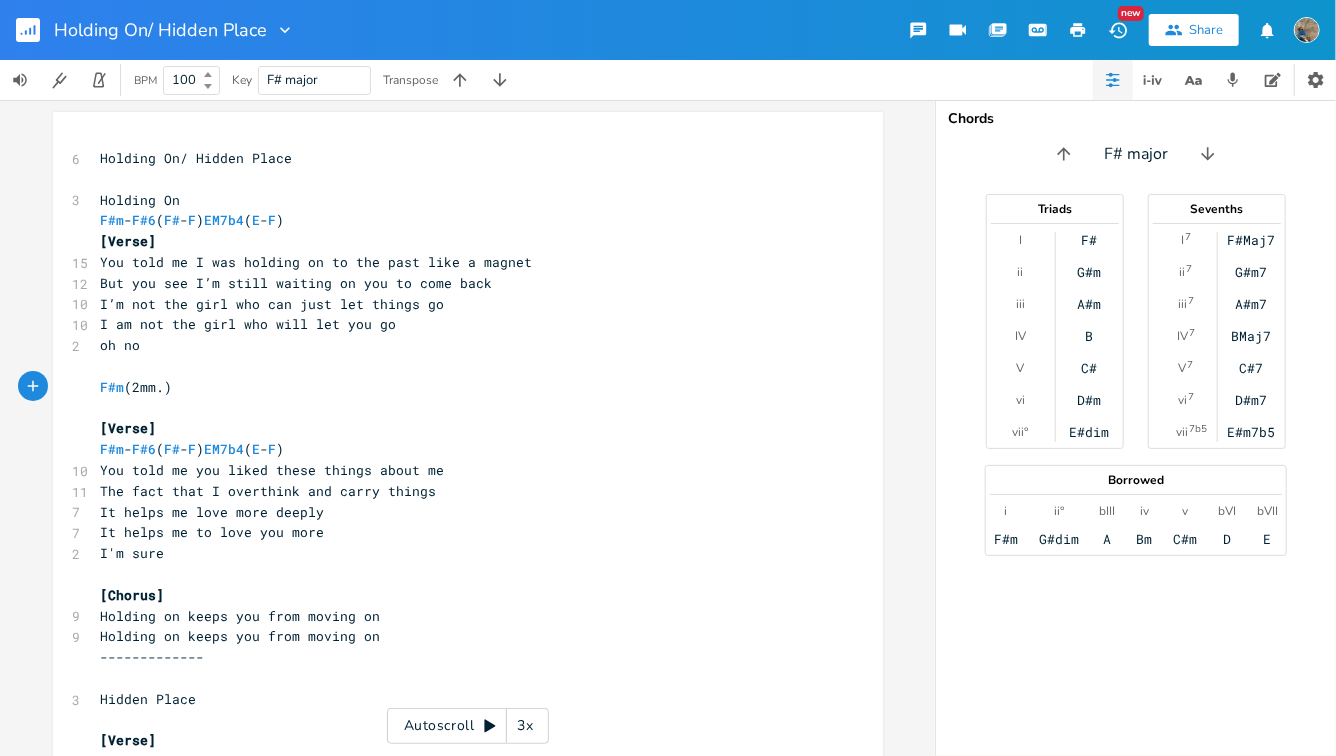 type on "F#m" 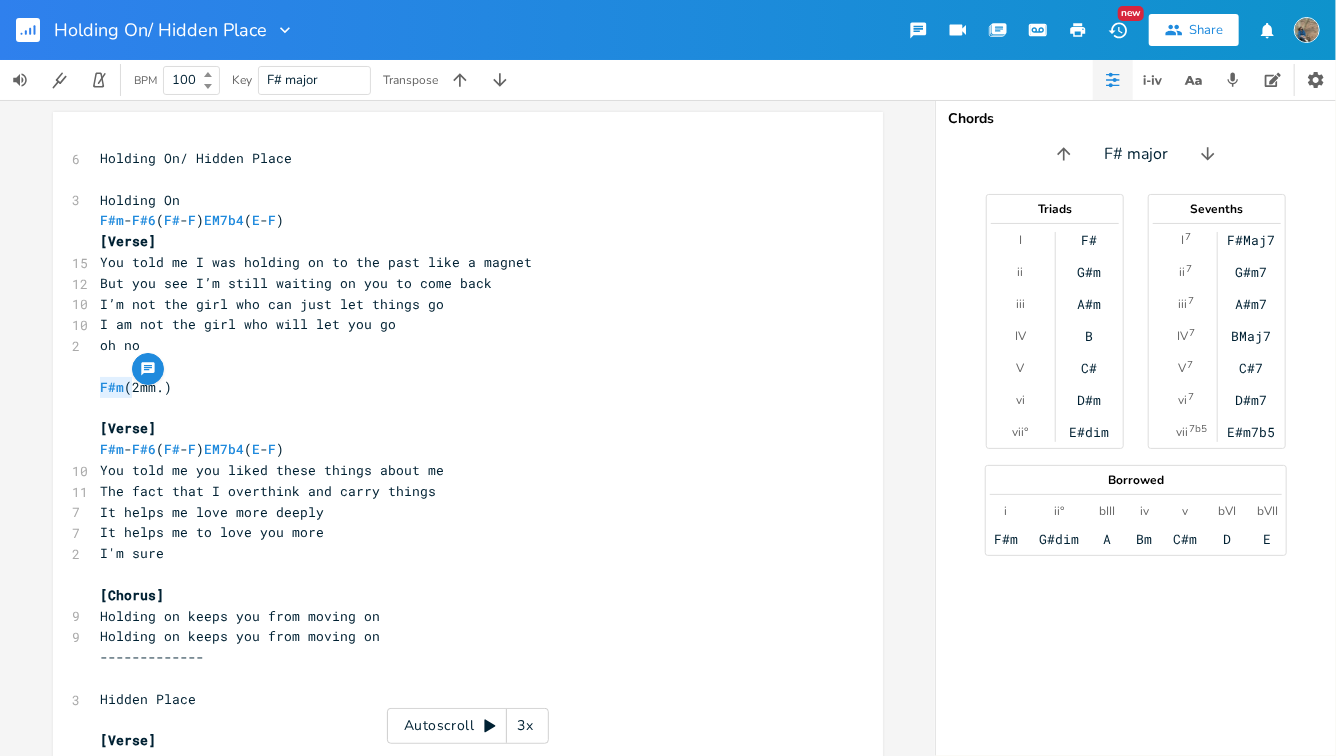 drag, startPoint x: 123, startPoint y: 389, endPoint x: 80, endPoint y: 385, distance: 43.185646 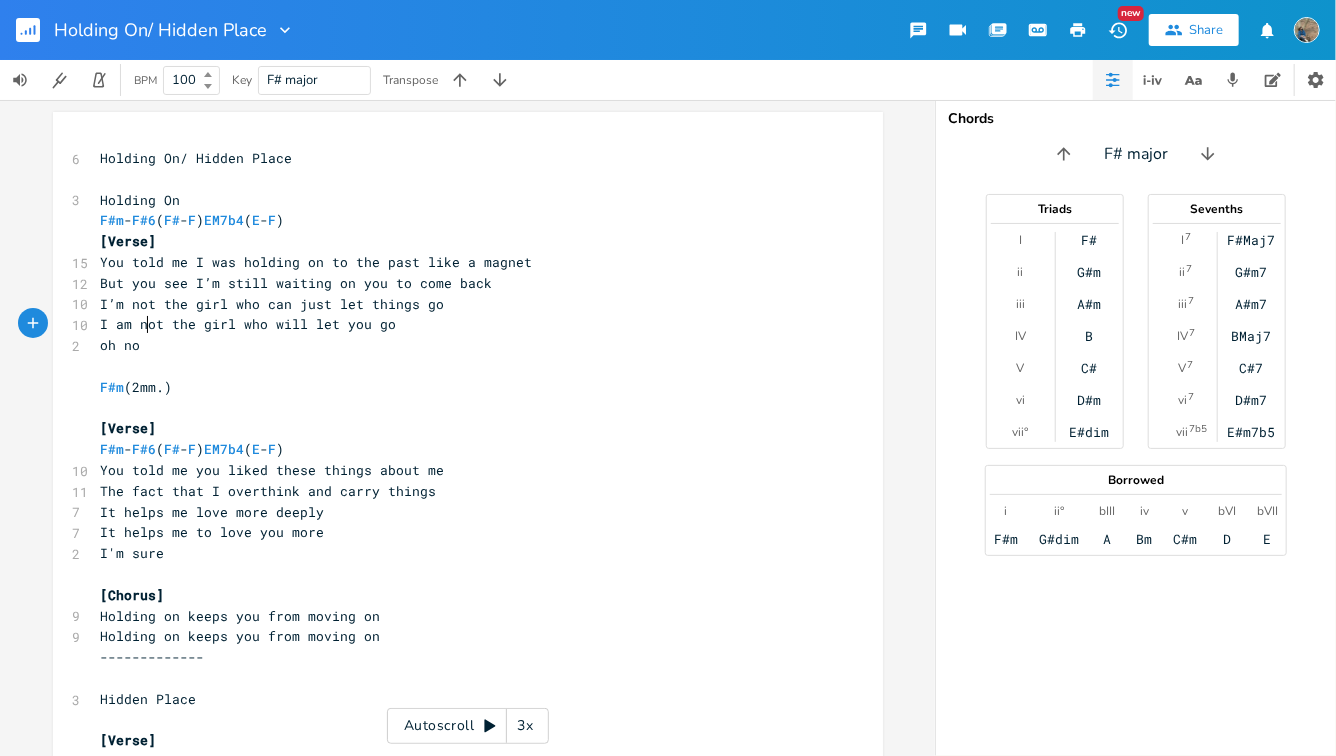 click on "I am not the girl who will let you go" at bounding box center (458, 324) 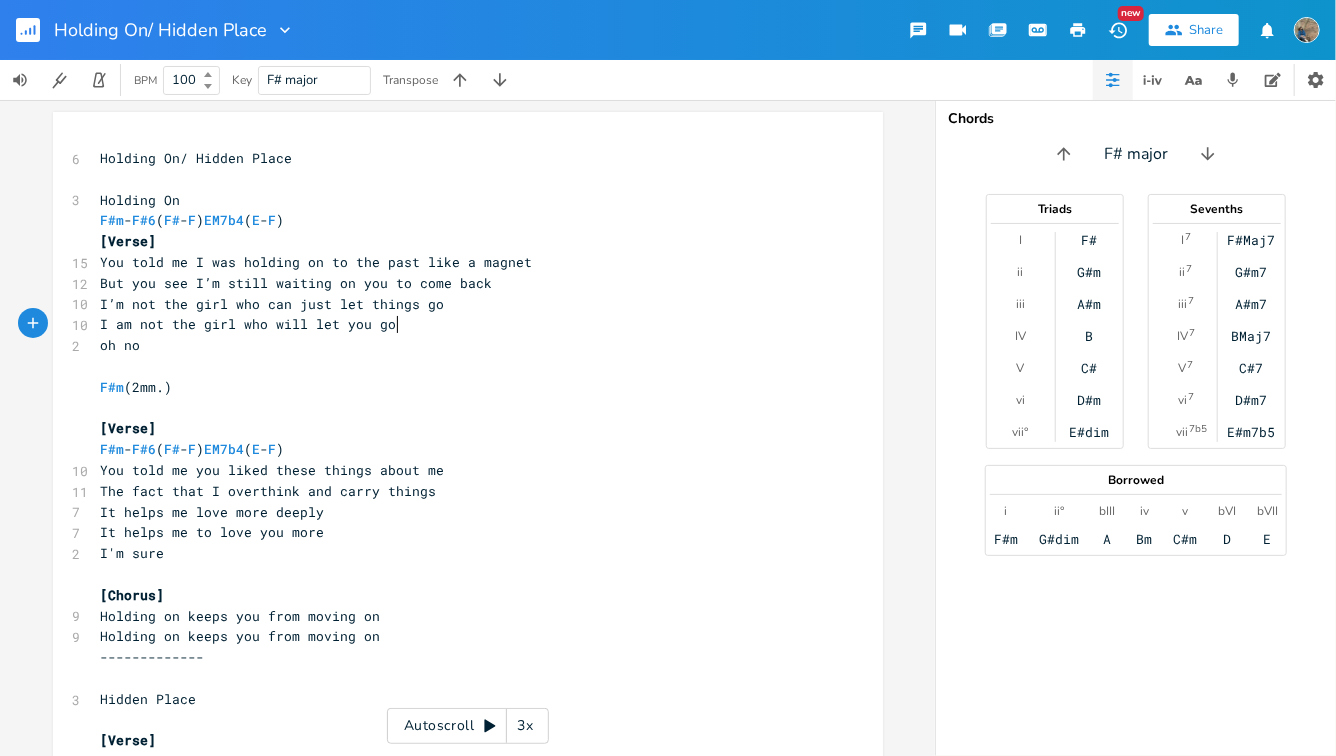 click on "I am not the girl who will let you go" at bounding box center [458, 324] 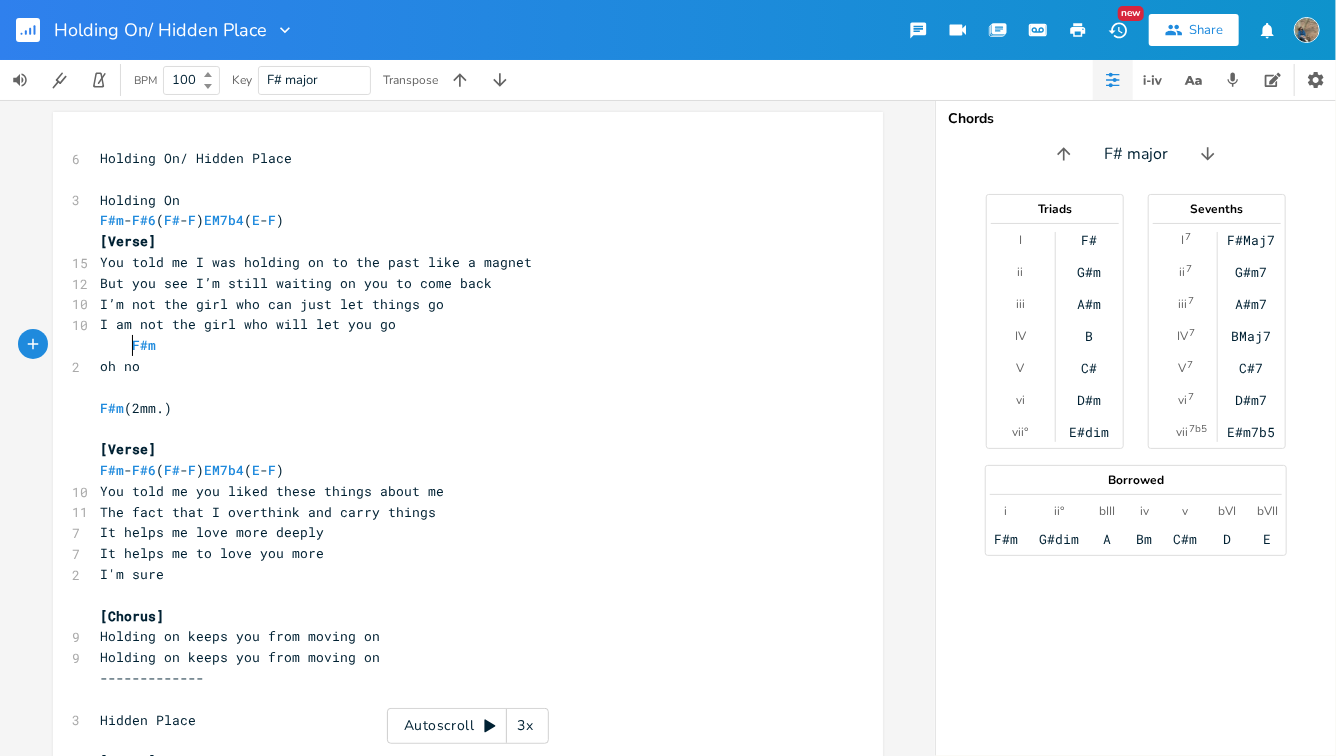 drag, startPoint x: 123, startPoint y: 349, endPoint x: 235, endPoint y: 335, distance: 112.871605 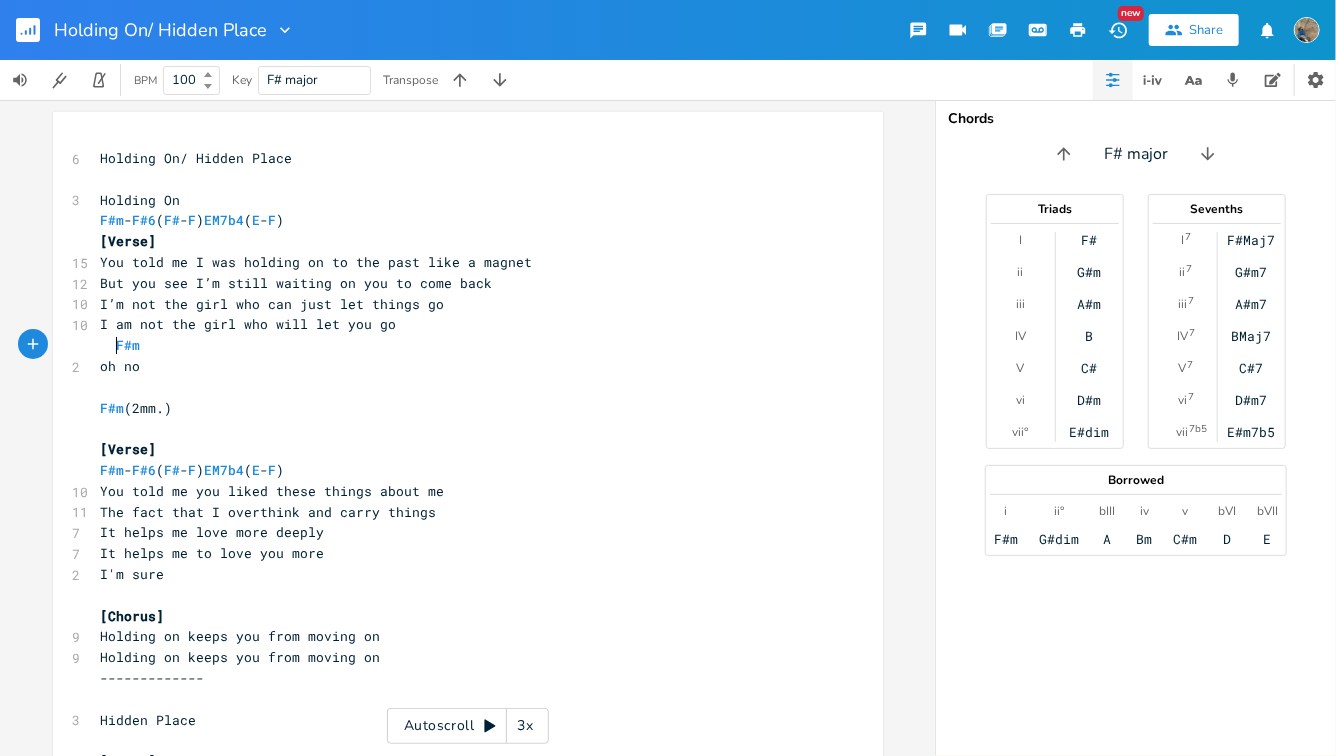 scroll, scrollTop: 0, scrollLeft: 9, axis: horizontal 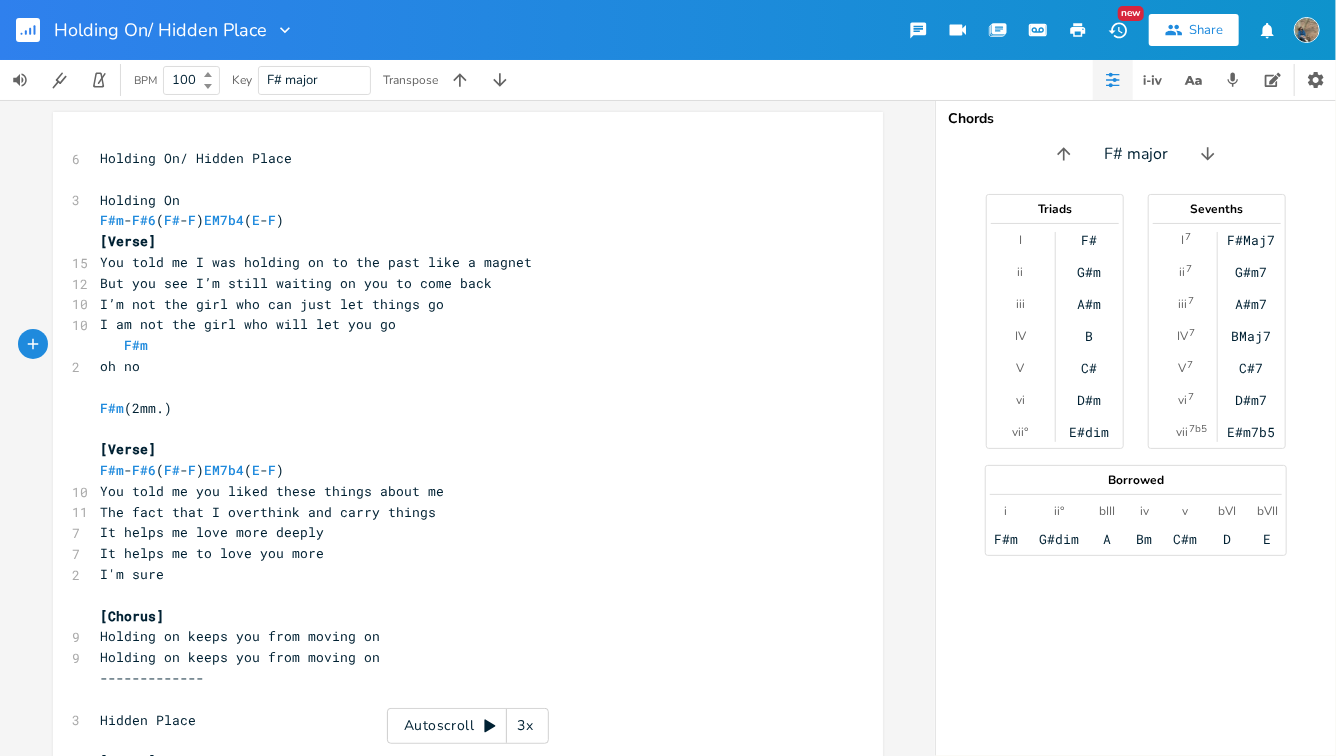 click on "F#m  (2mm.)" at bounding box center (458, 408) 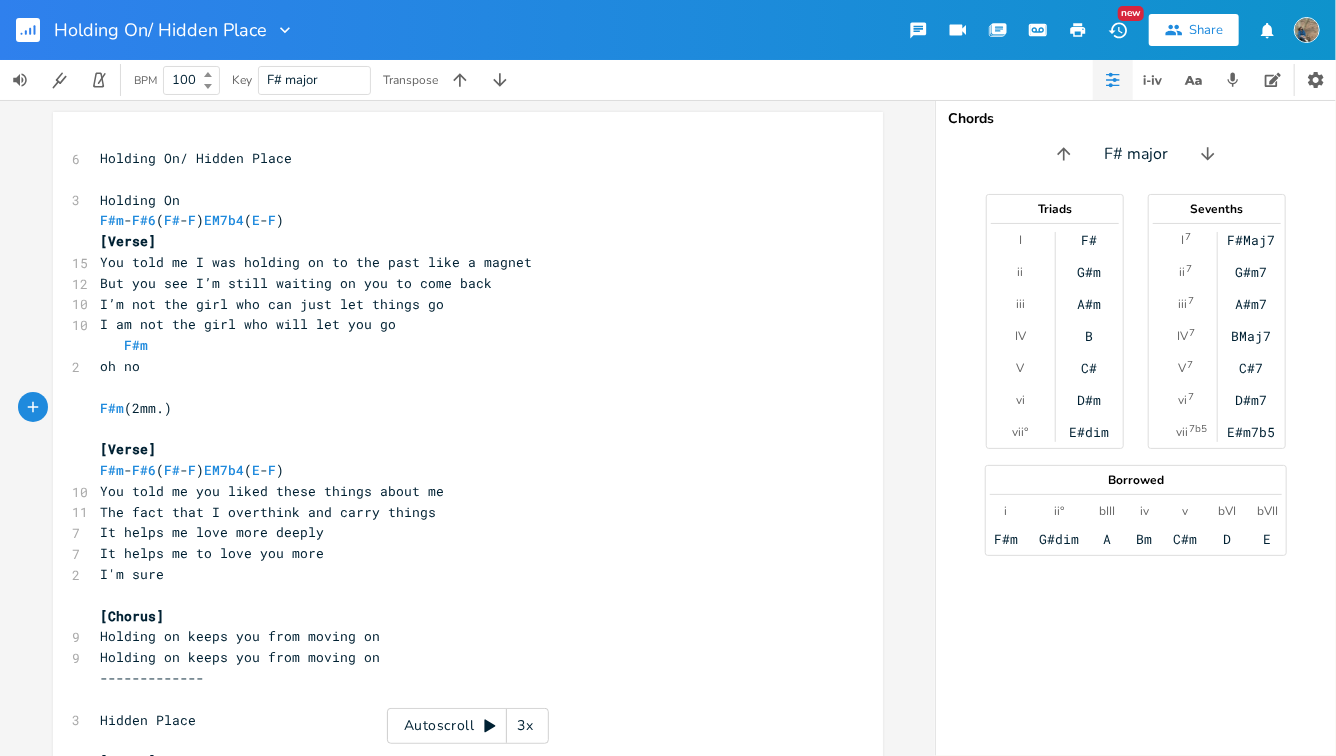 type on "F#m (2mm.)" 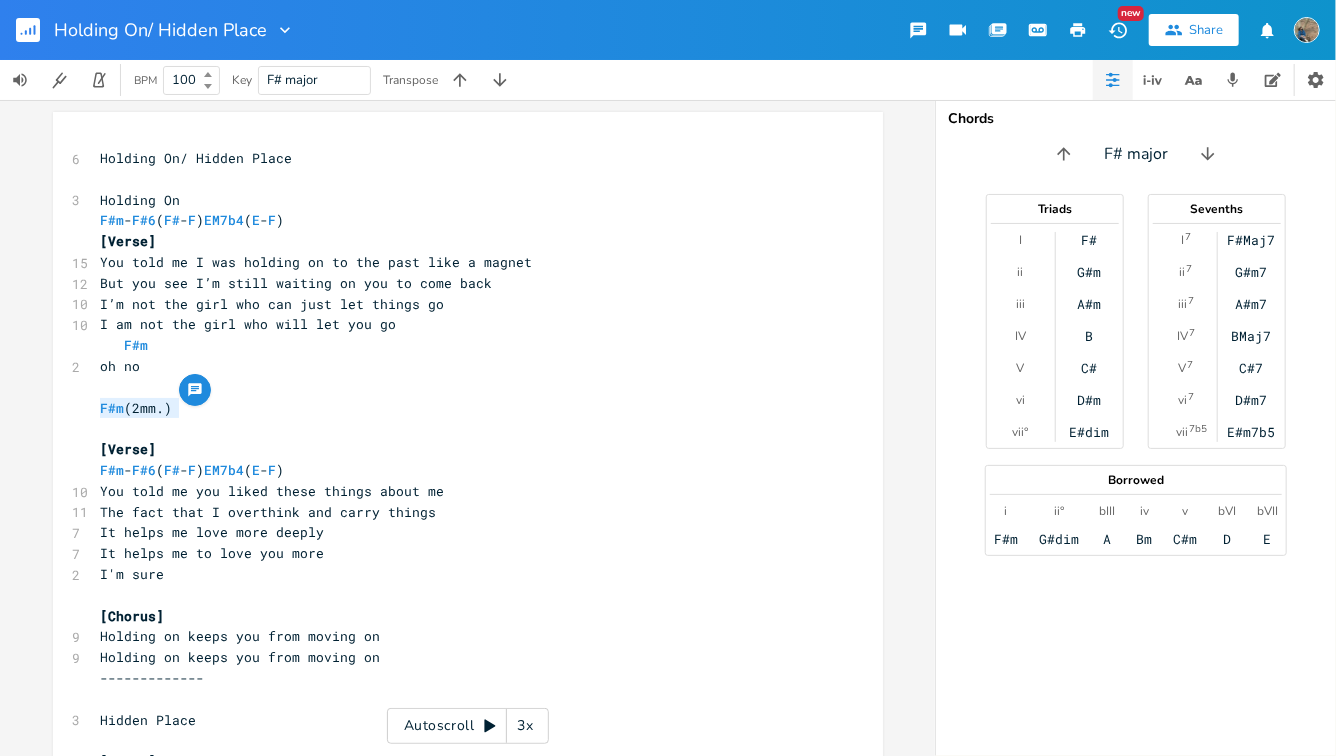 drag, startPoint x: 177, startPoint y: 409, endPoint x: 46, endPoint y: 416, distance: 131.18689 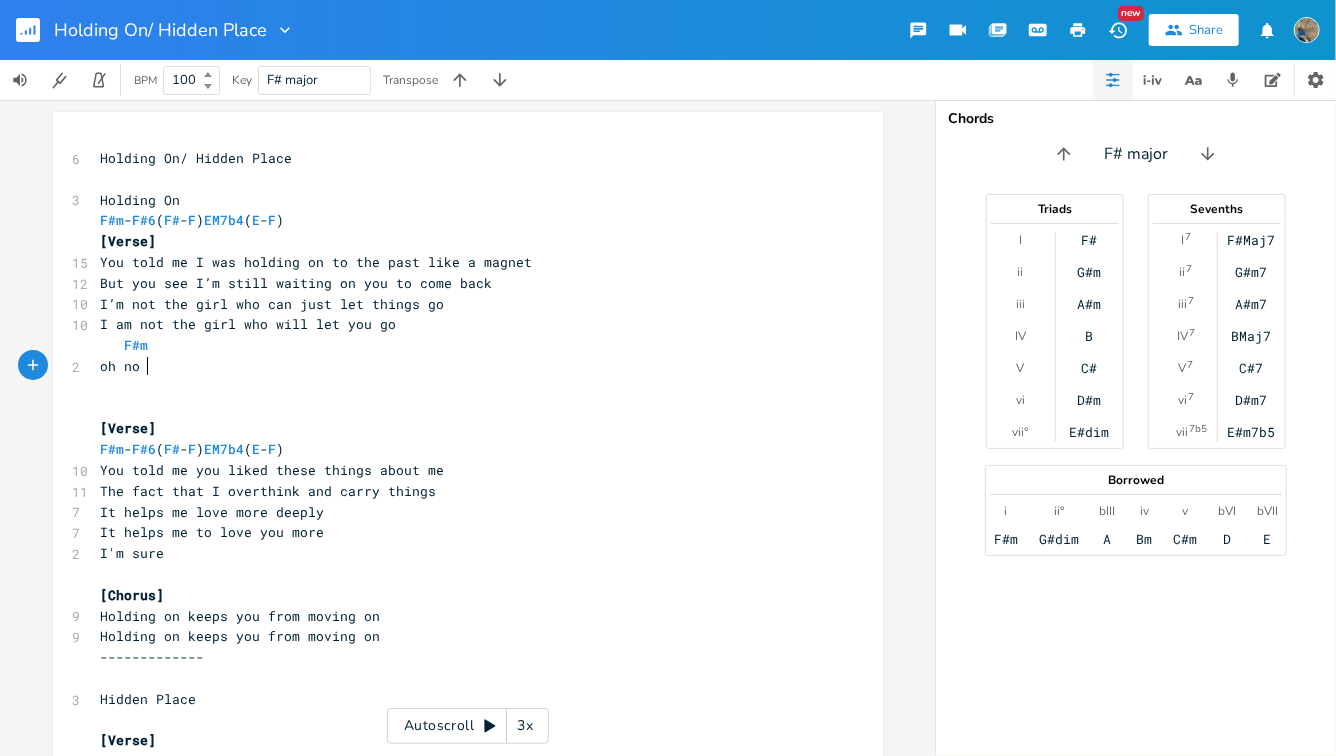 click on "oh no" at bounding box center (458, 366) 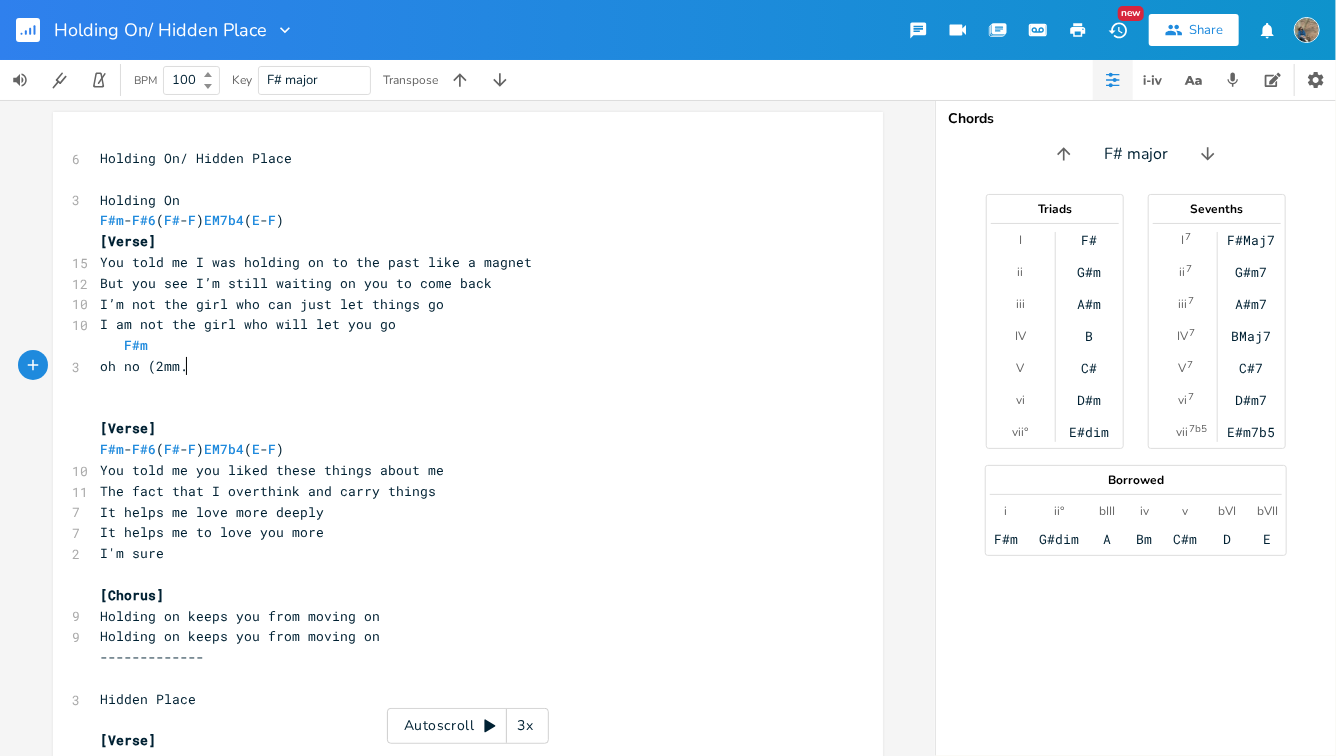 type on "(2mm.)" 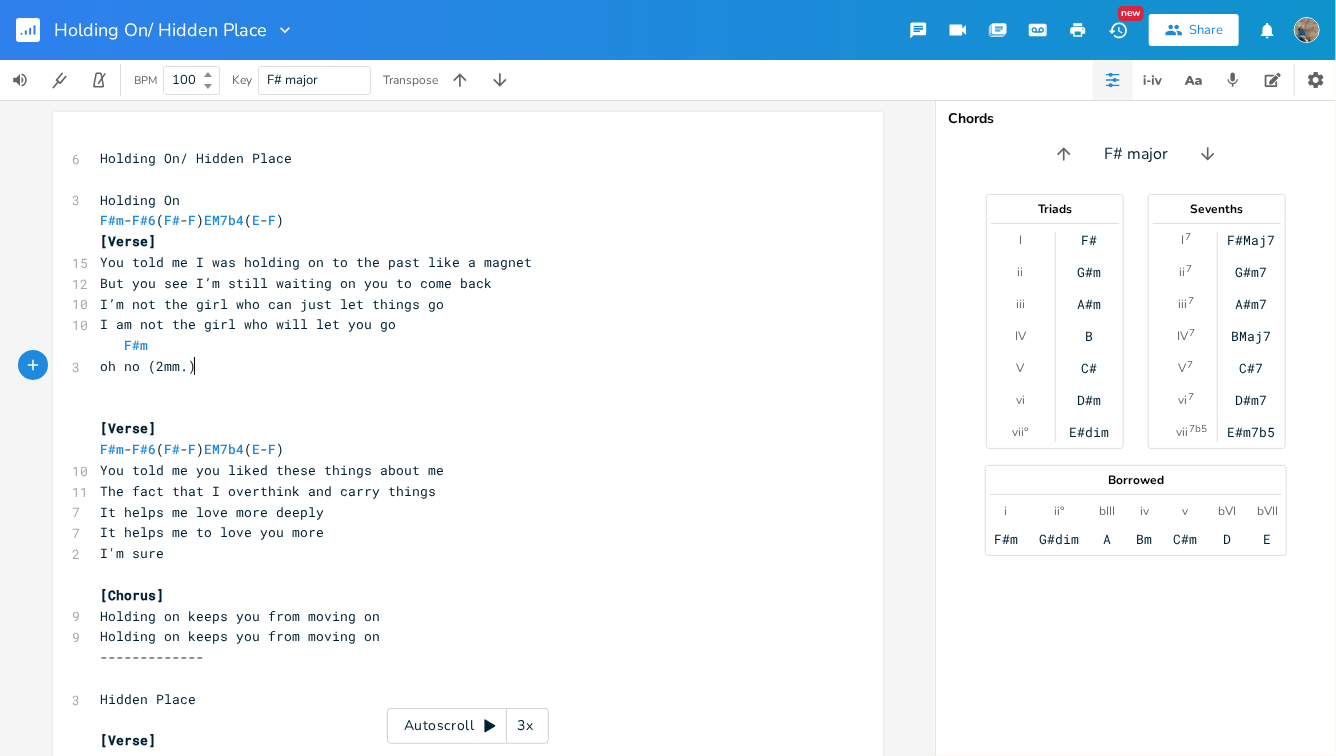 scroll, scrollTop: 0, scrollLeft: 40, axis: horizontal 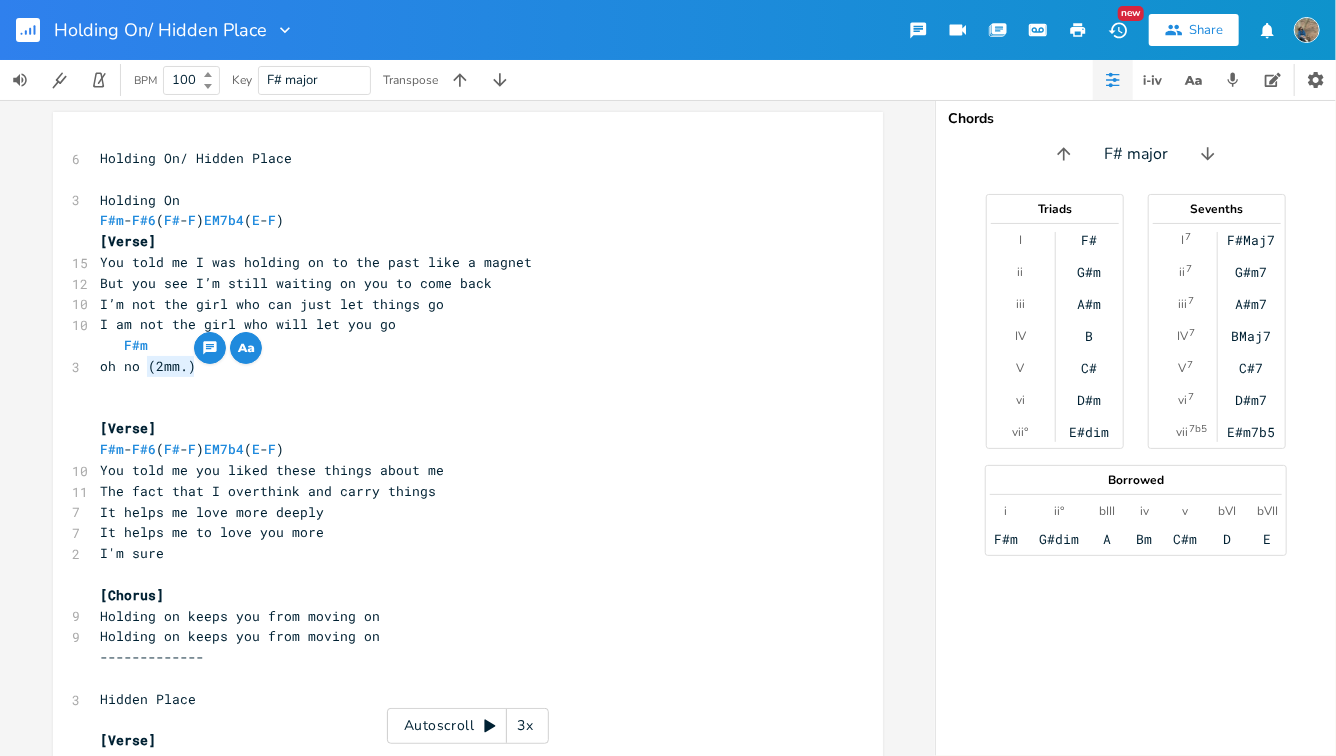 drag, startPoint x: 191, startPoint y: 370, endPoint x: 142, endPoint y: 372, distance: 49.0408 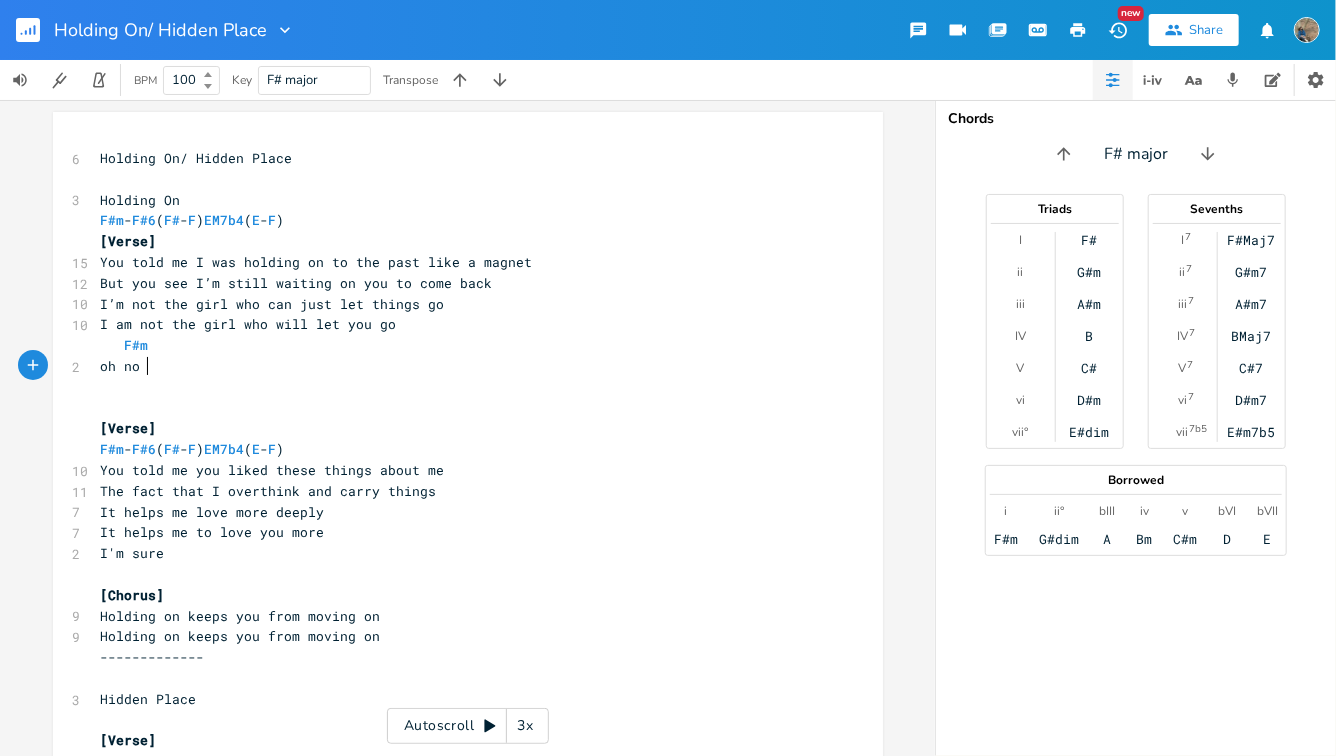 click on "F#m" at bounding box center (458, 345) 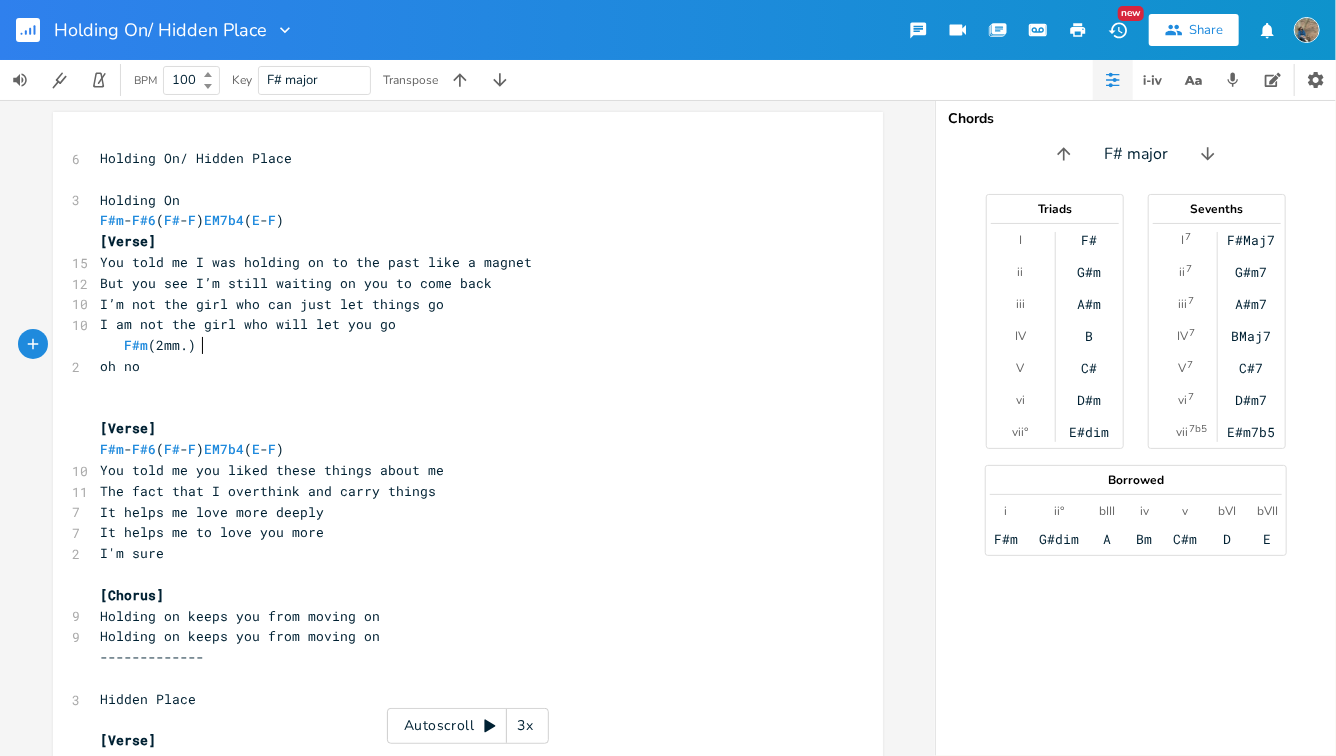 click on "​" at bounding box center [458, 408] 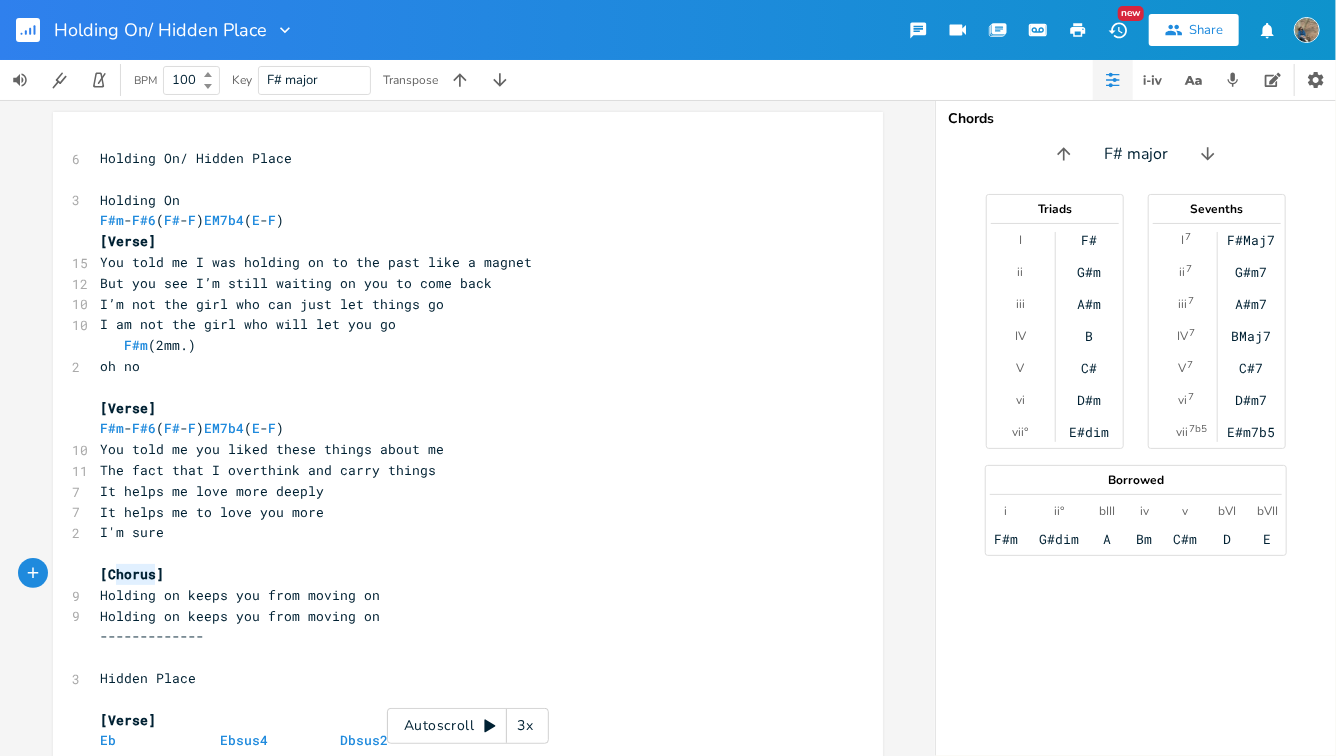 type on "Chorus" 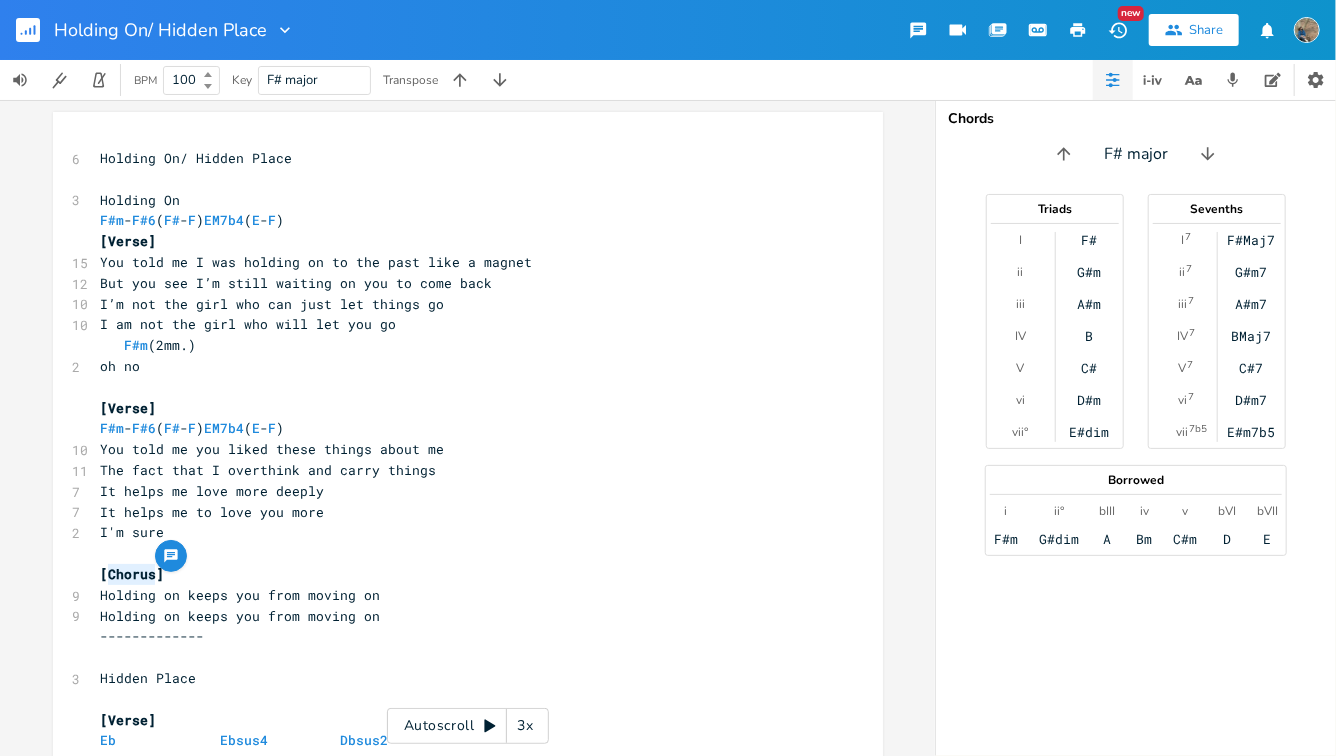 drag, startPoint x: 151, startPoint y: 576, endPoint x: 99, endPoint y: 576, distance: 52 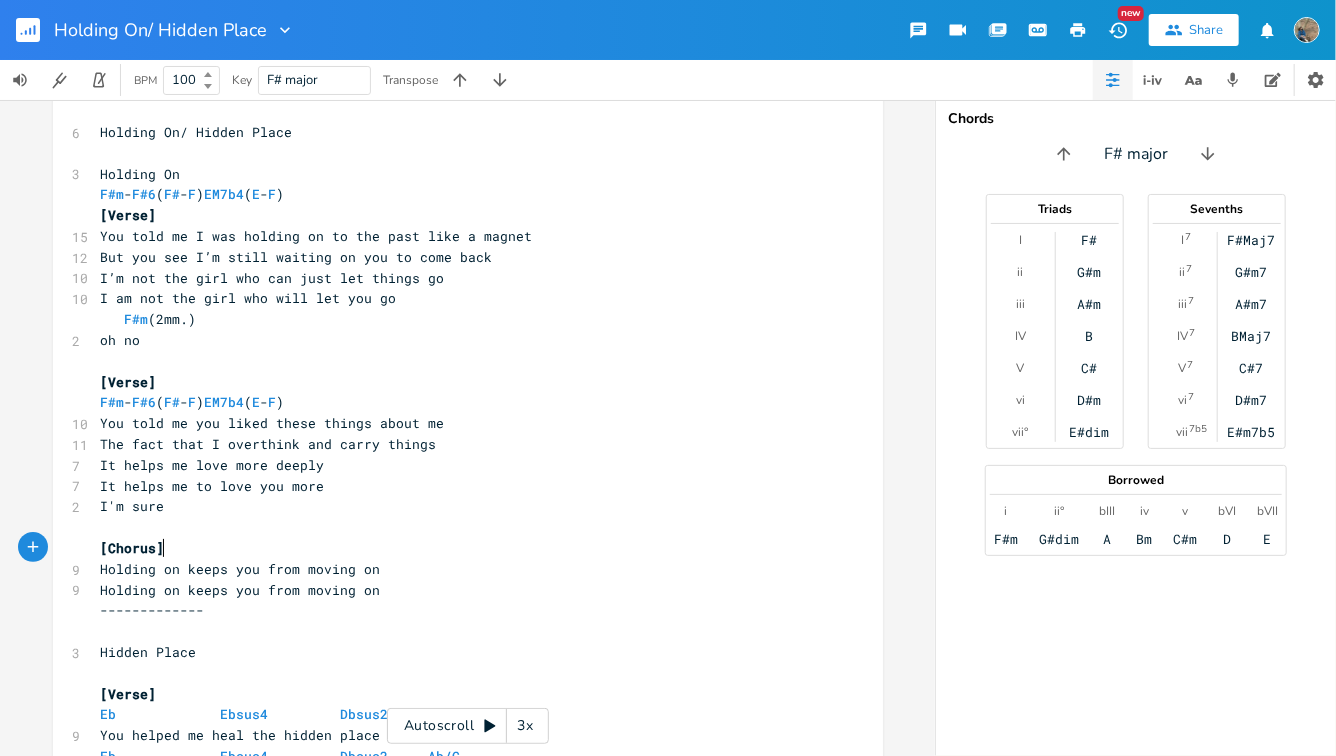 scroll, scrollTop: 27, scrollLeft: 0, axis: vertical 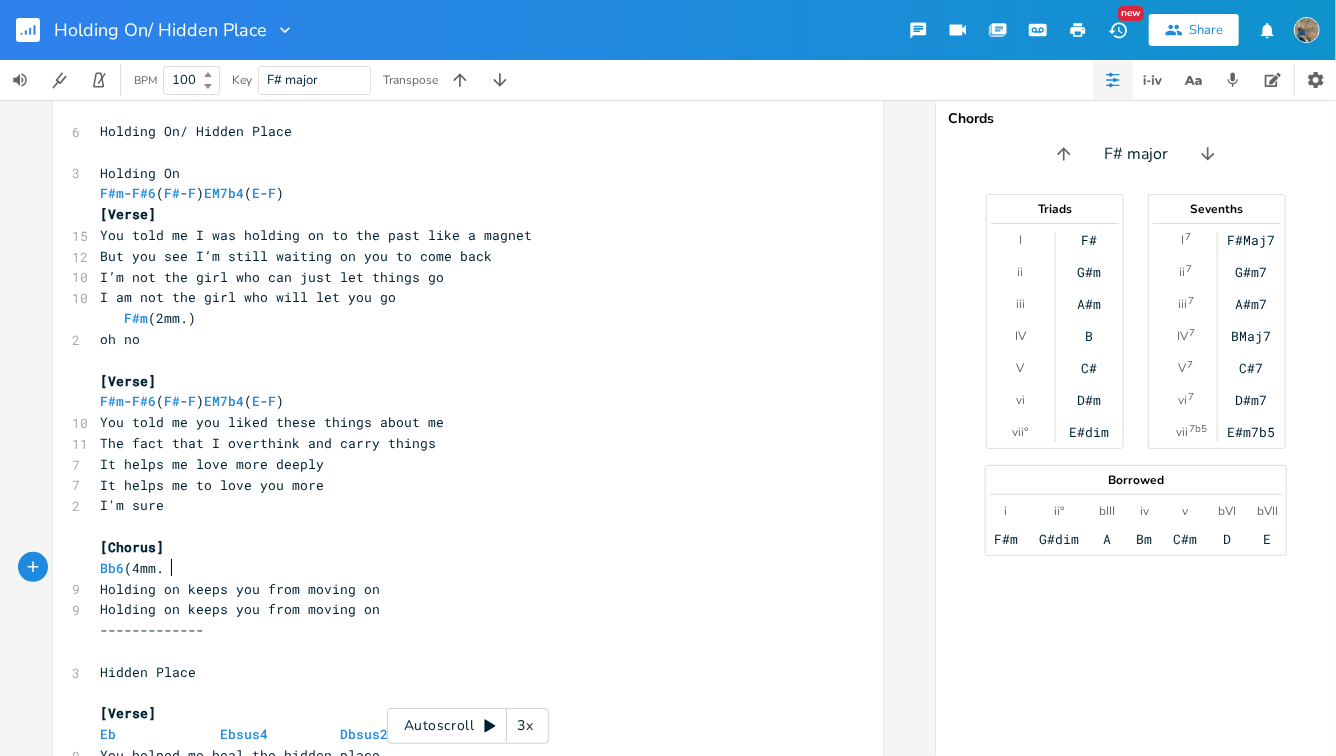 type on "Bb6 (4mm.)" 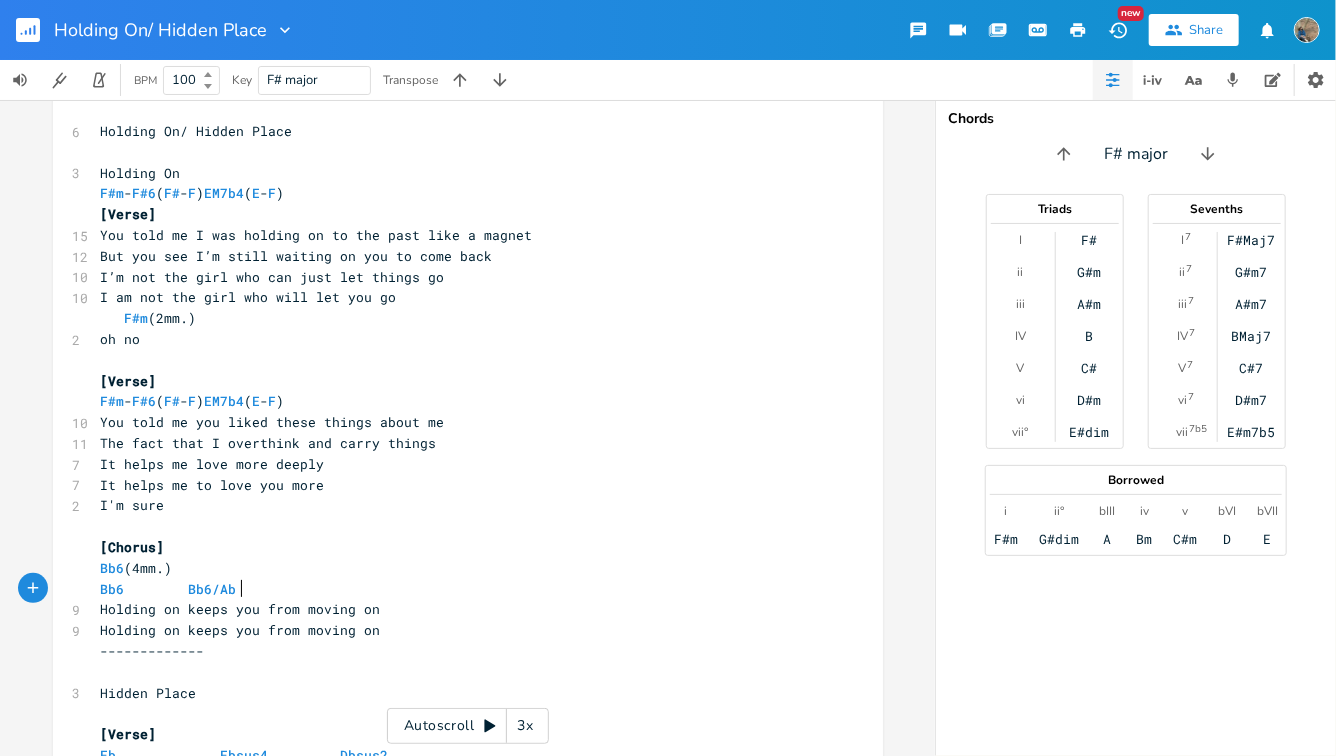 scroll, scrollTop: 0, scrollLeft: 100, axis: horizontal 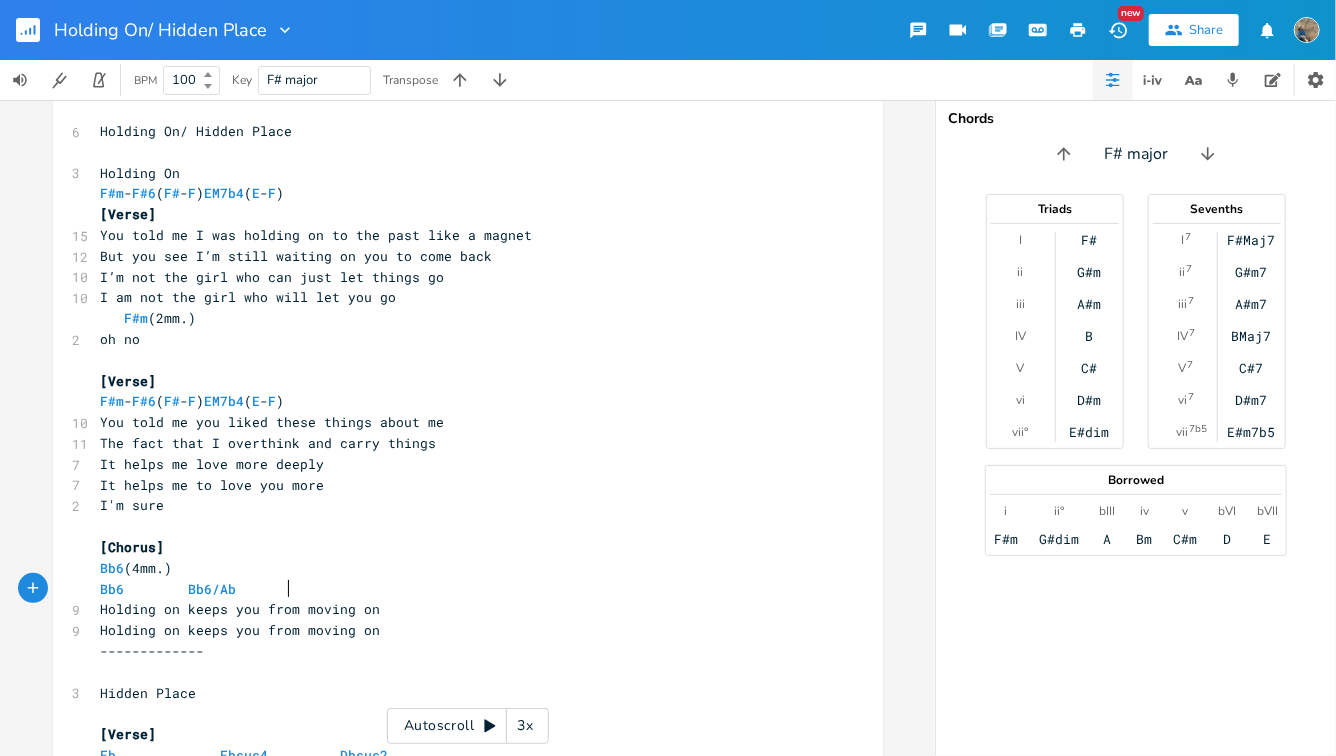 type on "Bb6        Bb6/Ab" 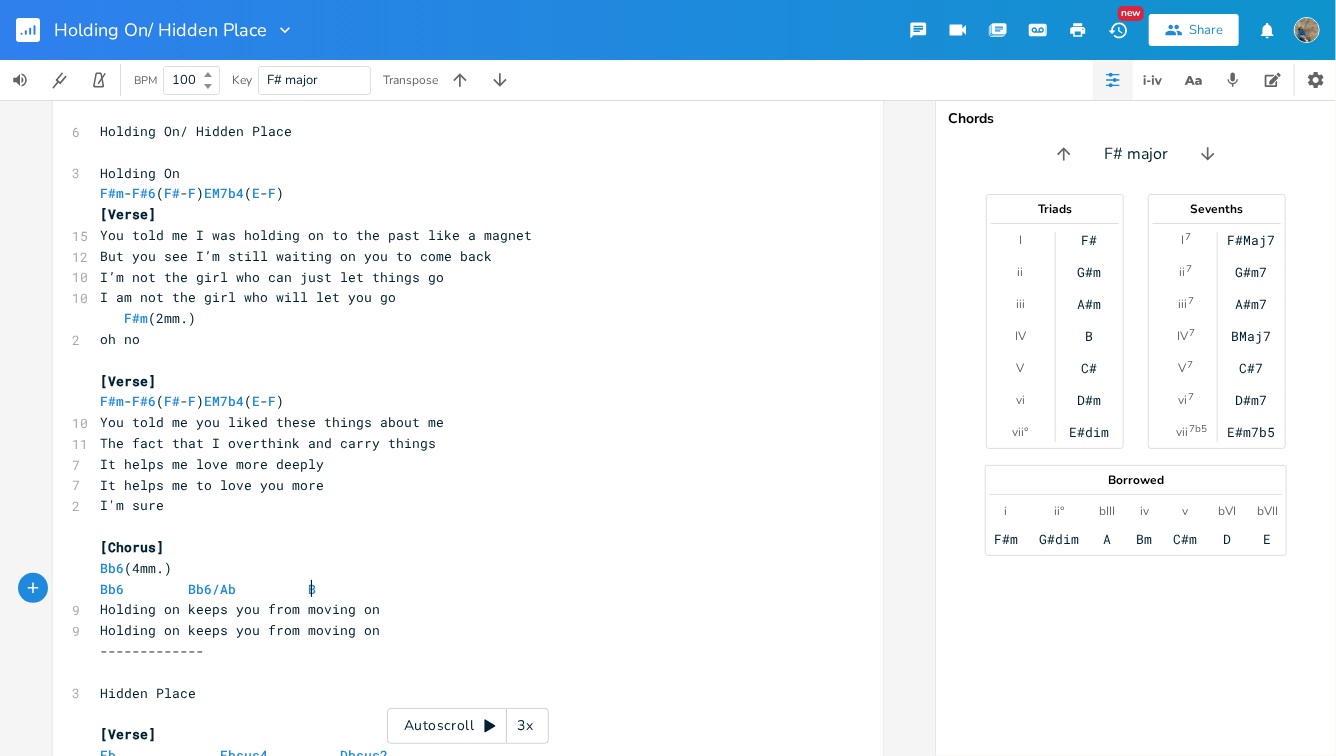 scroll, scrollTop: 0, scrollLeft: 15, axis: horizontal 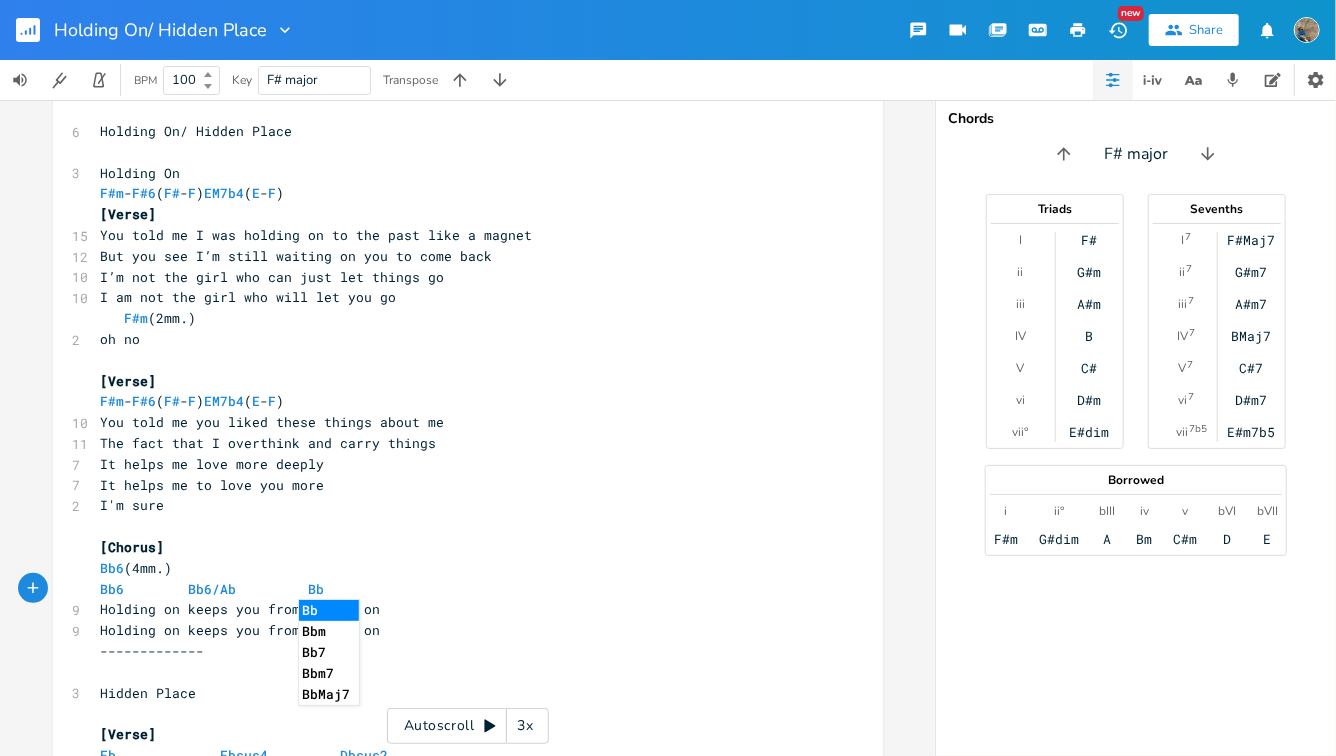 type on "Bb/" 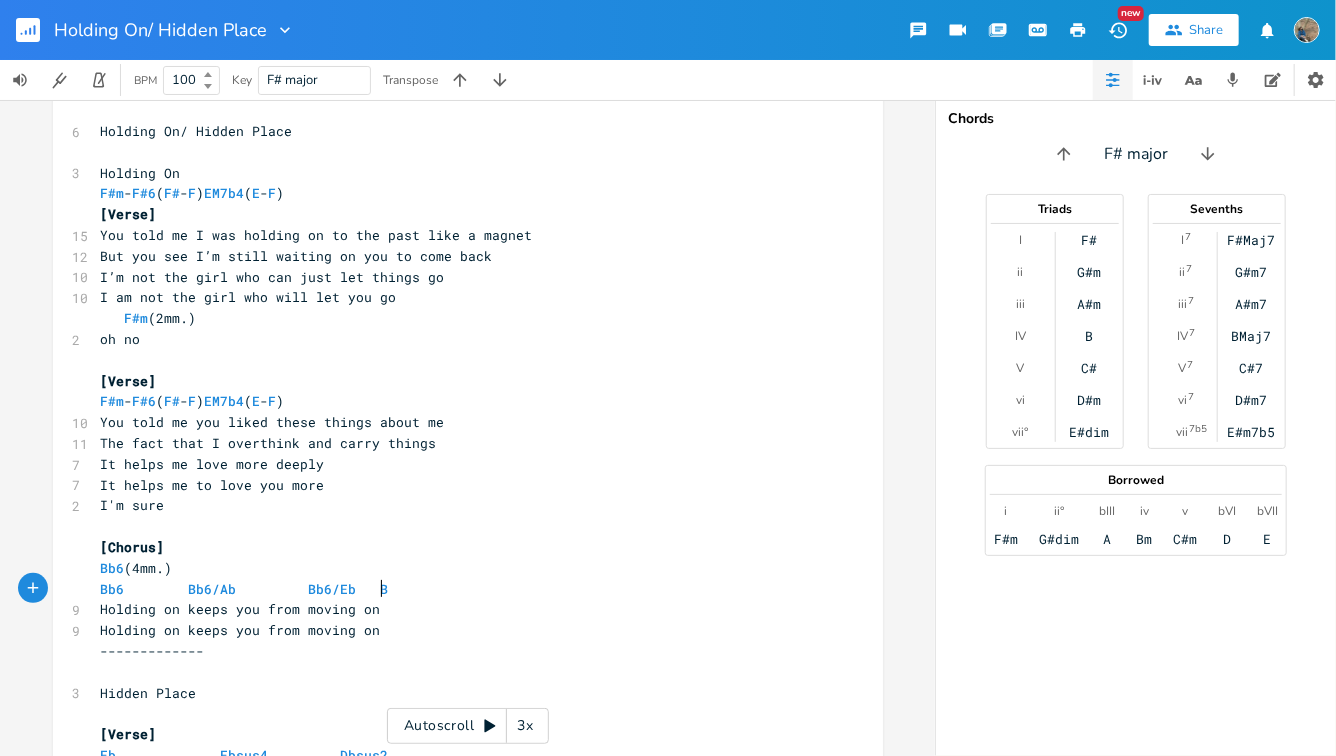 scroll, scrollTop: 0, scrollLeft: 53, axis: horizontal 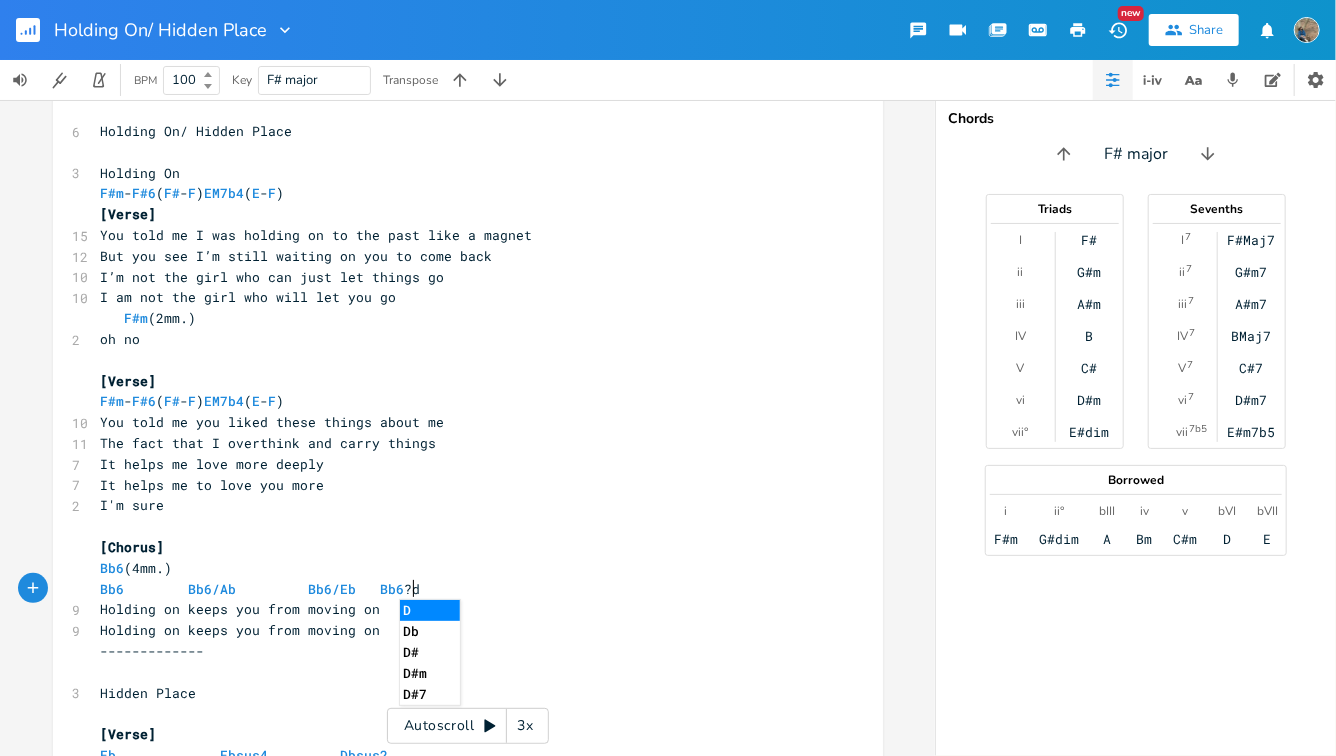 type on "6/Eb   Bb6?db" 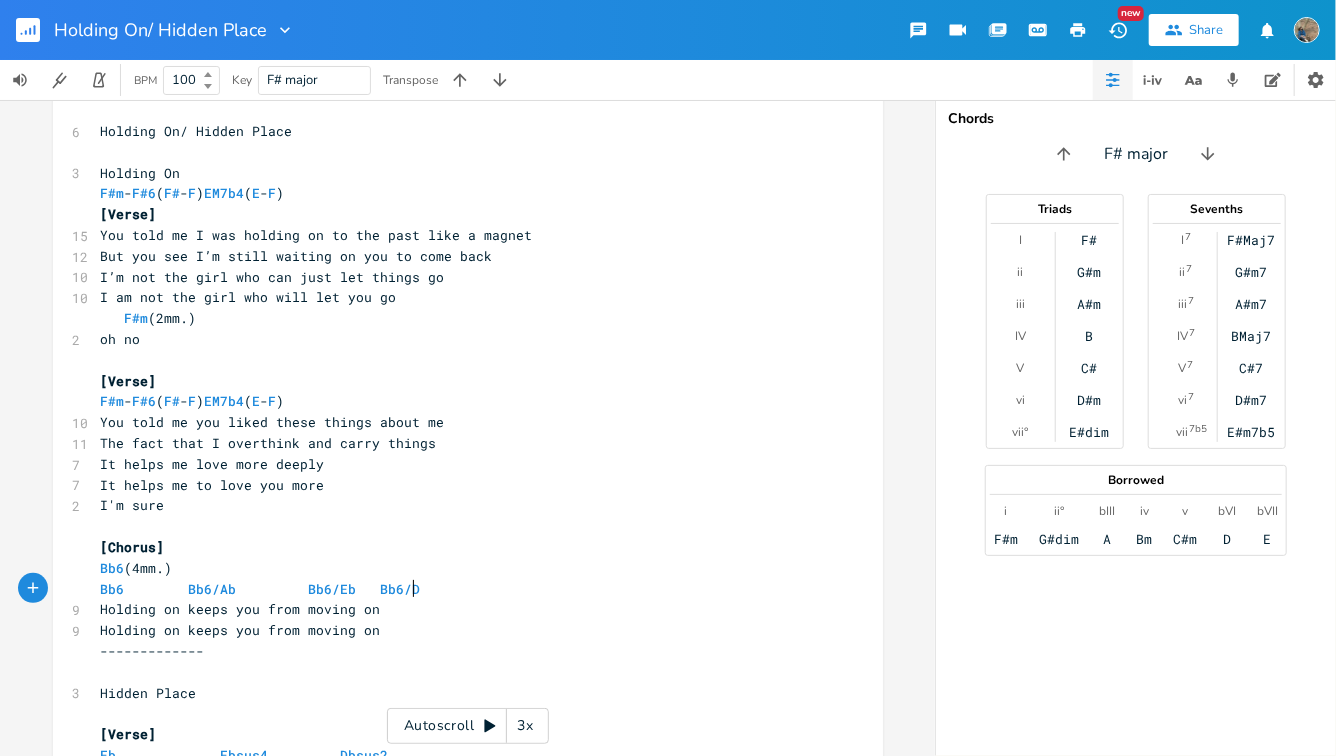 type on "/Db" 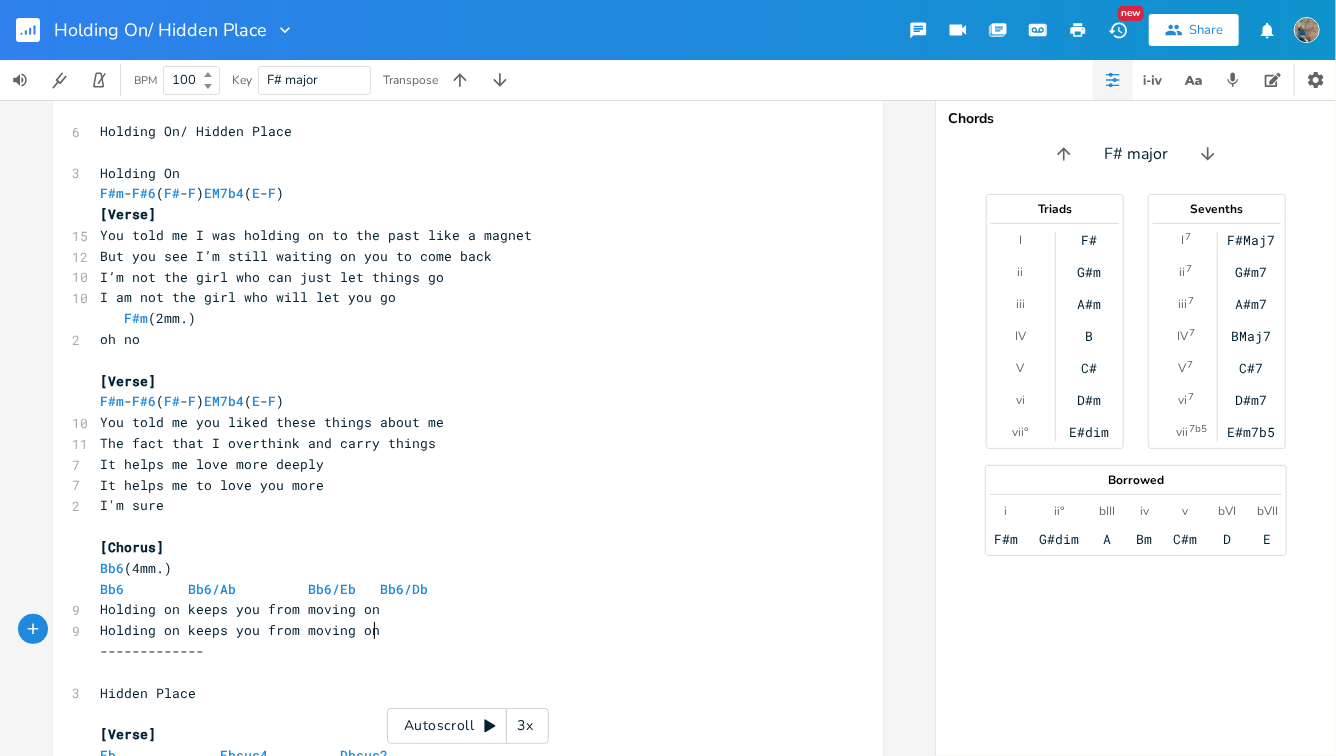 click on "Holding on keeps you from moving on" at bounding box center (458, 630) 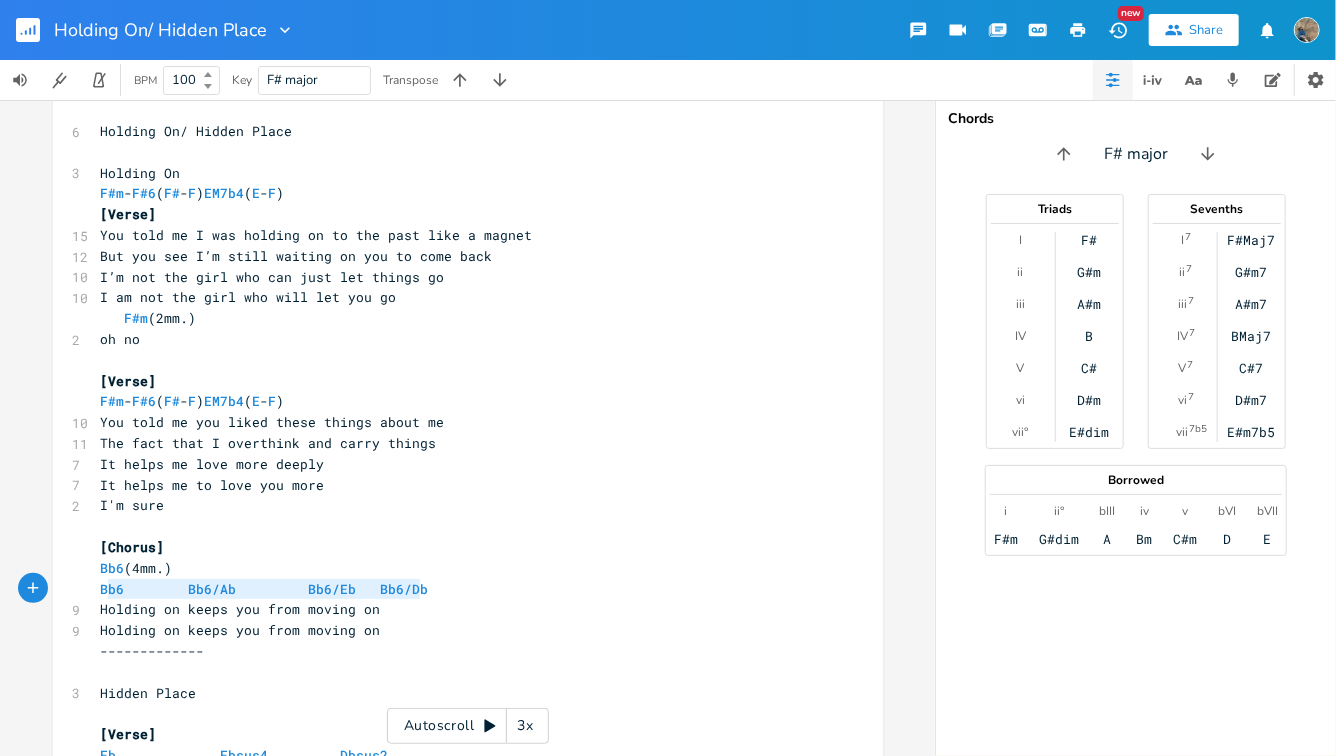 type on "Bb6        Bb6/Ab         Bb6/Eb   Bb6/Db" 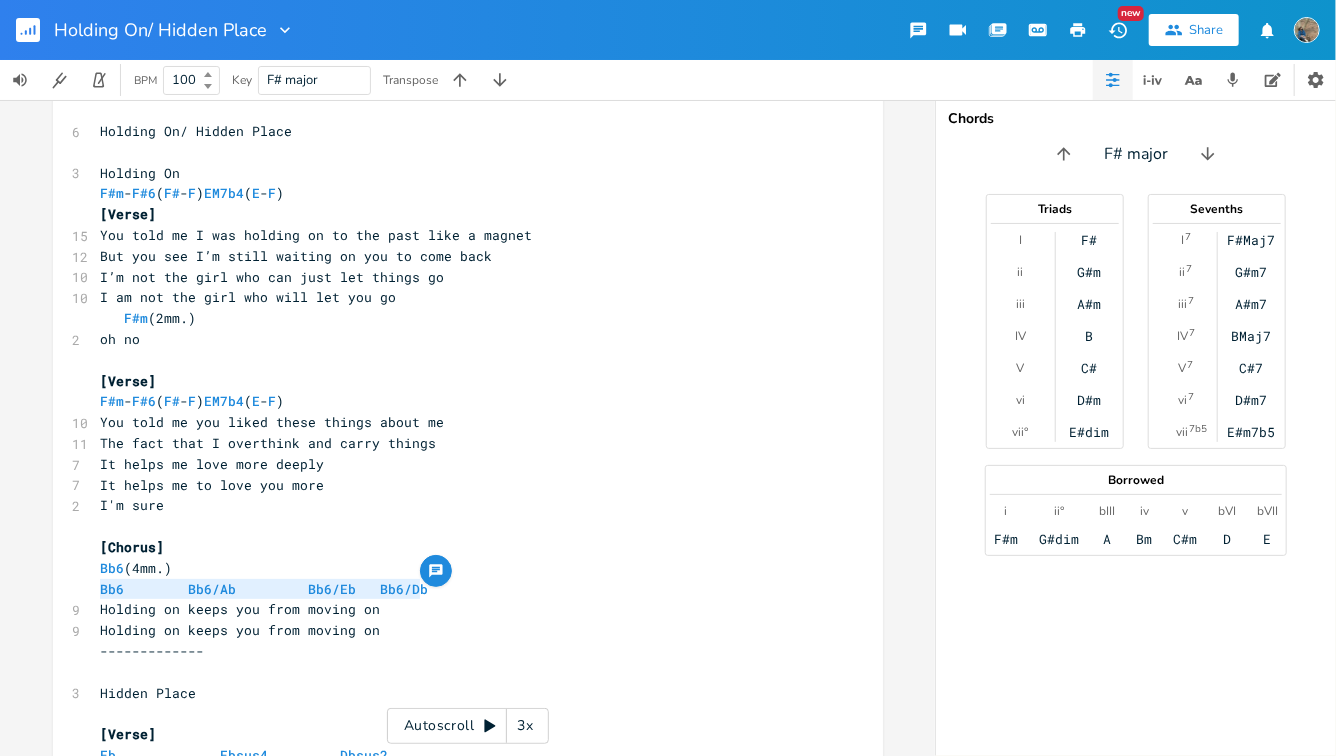 drag, startPoint x: 431, startPoint y: 586, endPoint x: 96, endPoint y: 598, distance: 335.21484 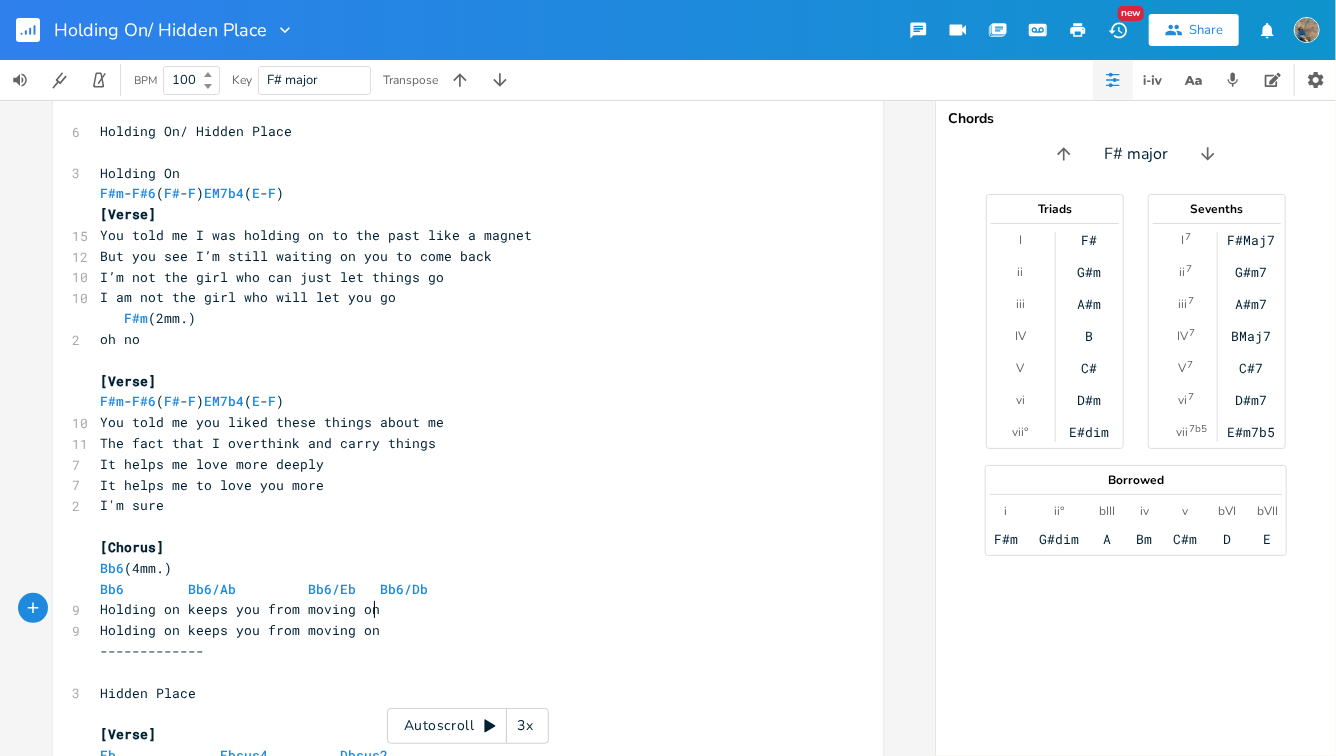 click on "Holding on keeps you from moving on" at bounding box center [458, 609] 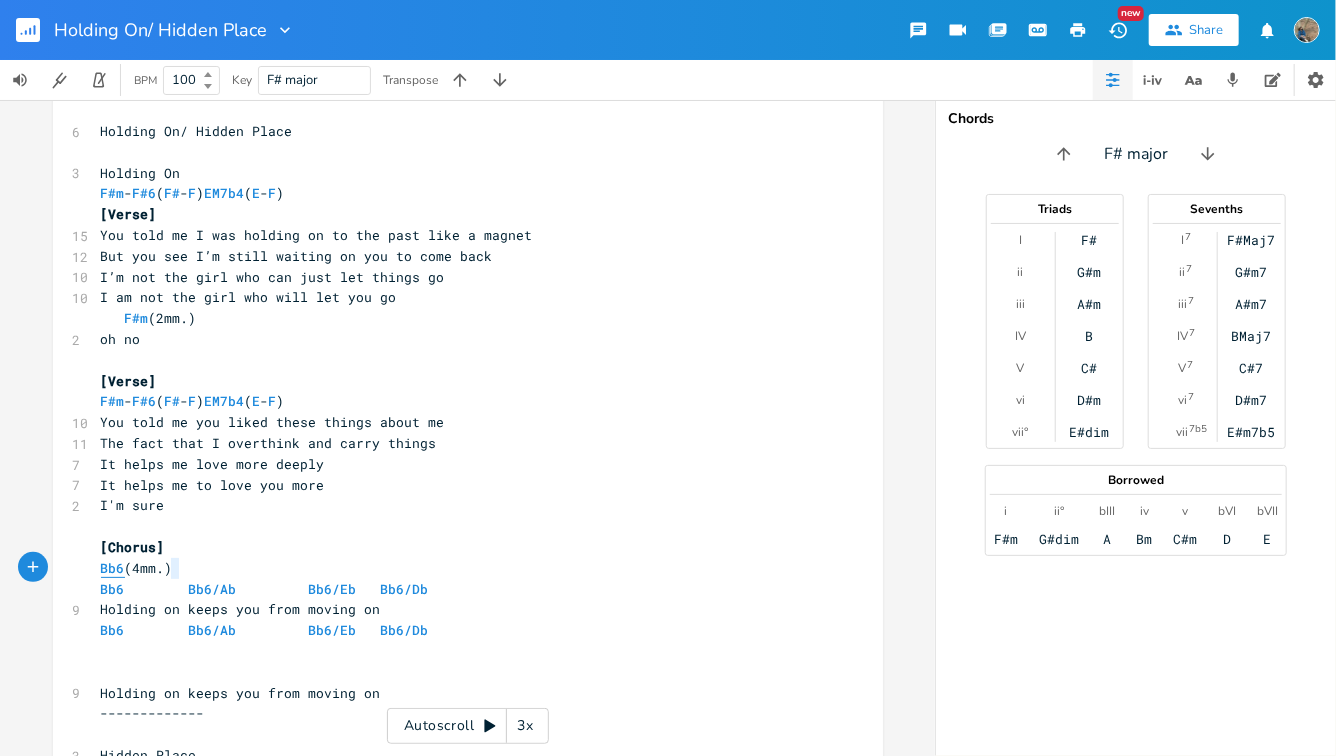 type on "Bb6 (4mm.)" 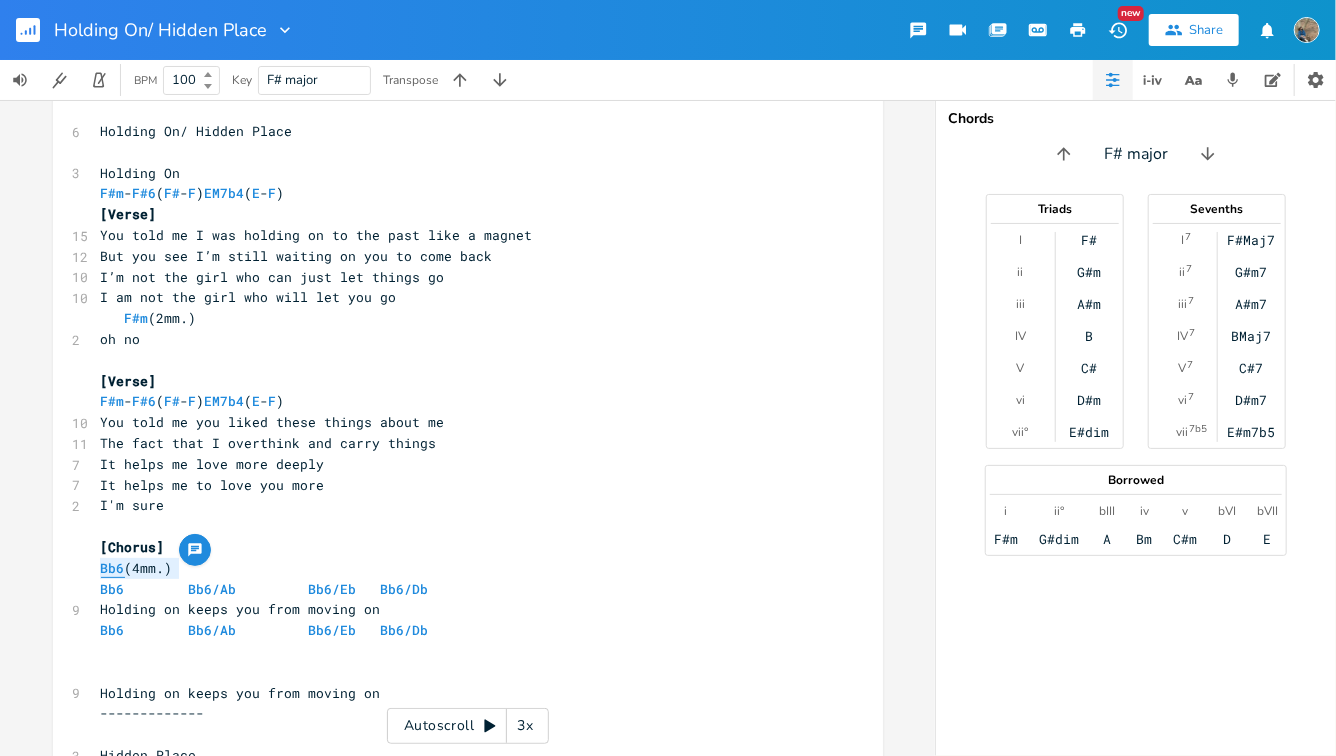 drag, startPoint x: 173, startPoint y: 568, endPoint x: 96, endPoint y: 576, distance: 77.41447 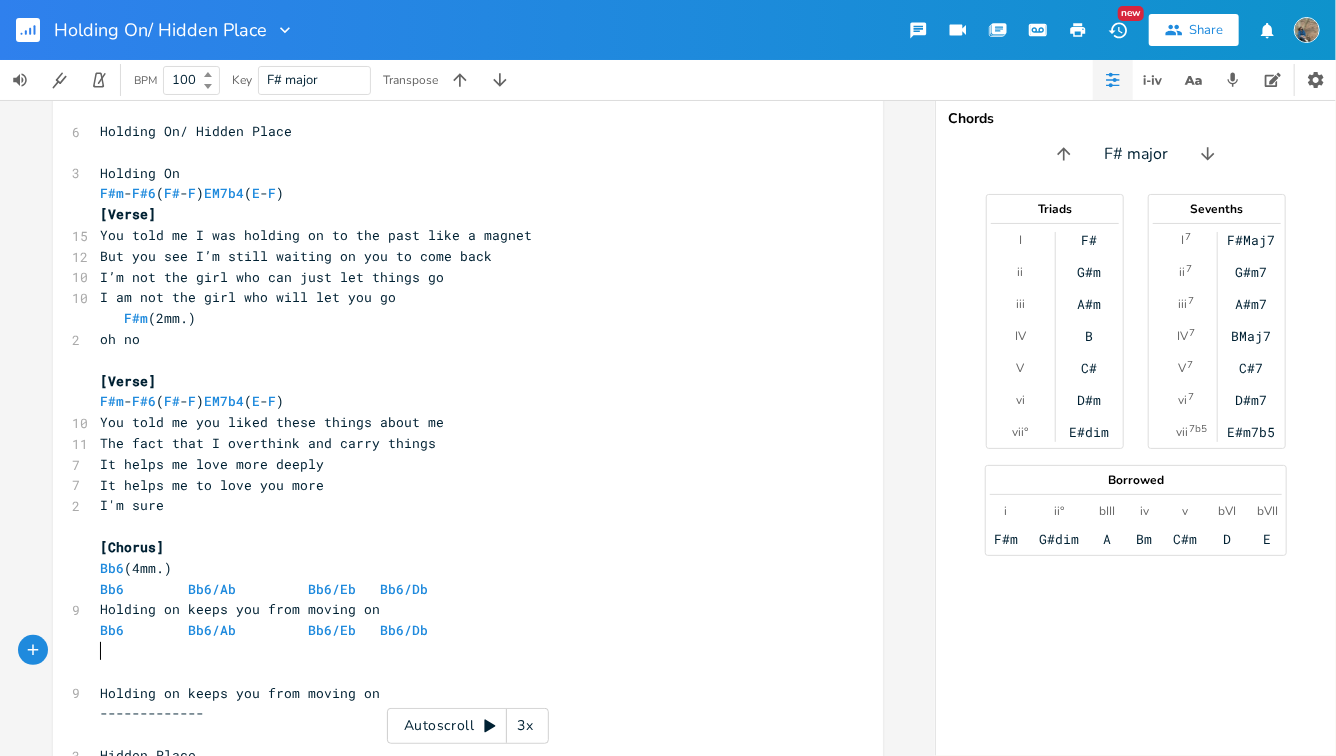click on "​" at bounding box center (458, 651) 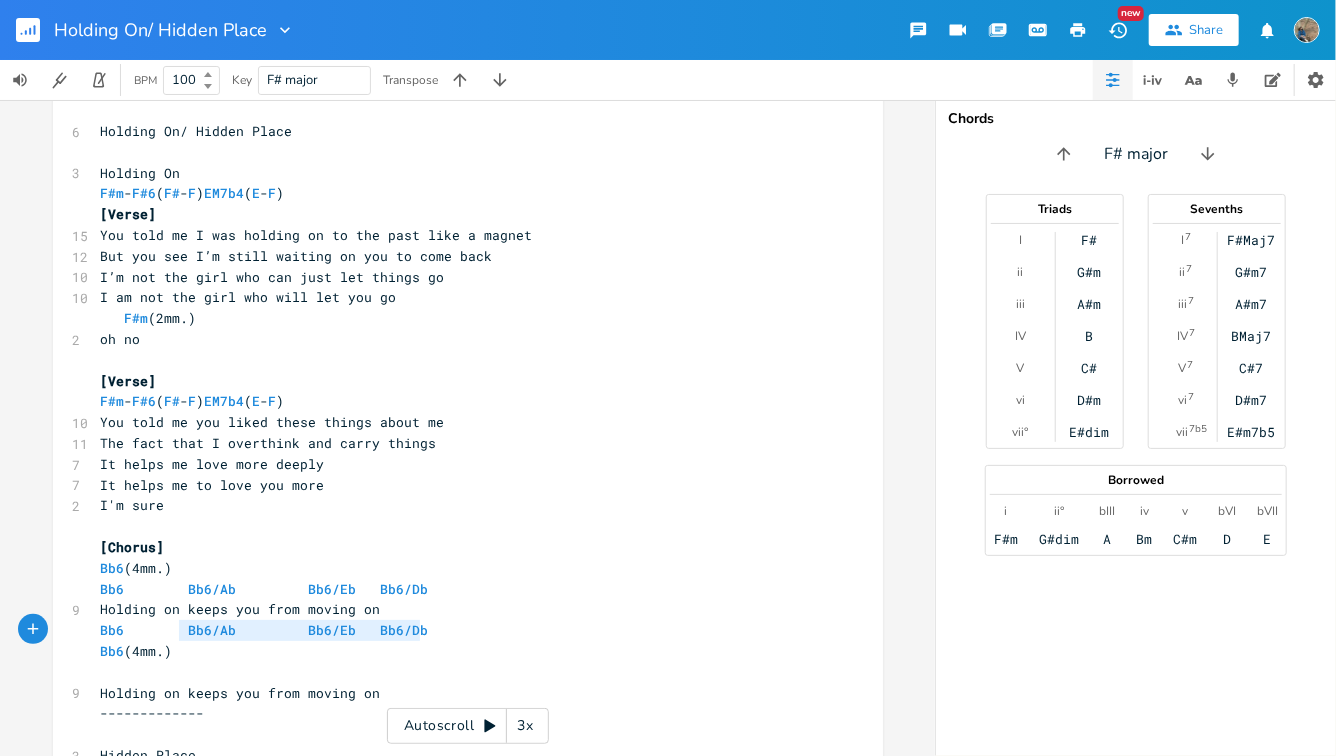 type on "Bb6        Bb6/Ab         Bb6/Eb   Bb6/Db" 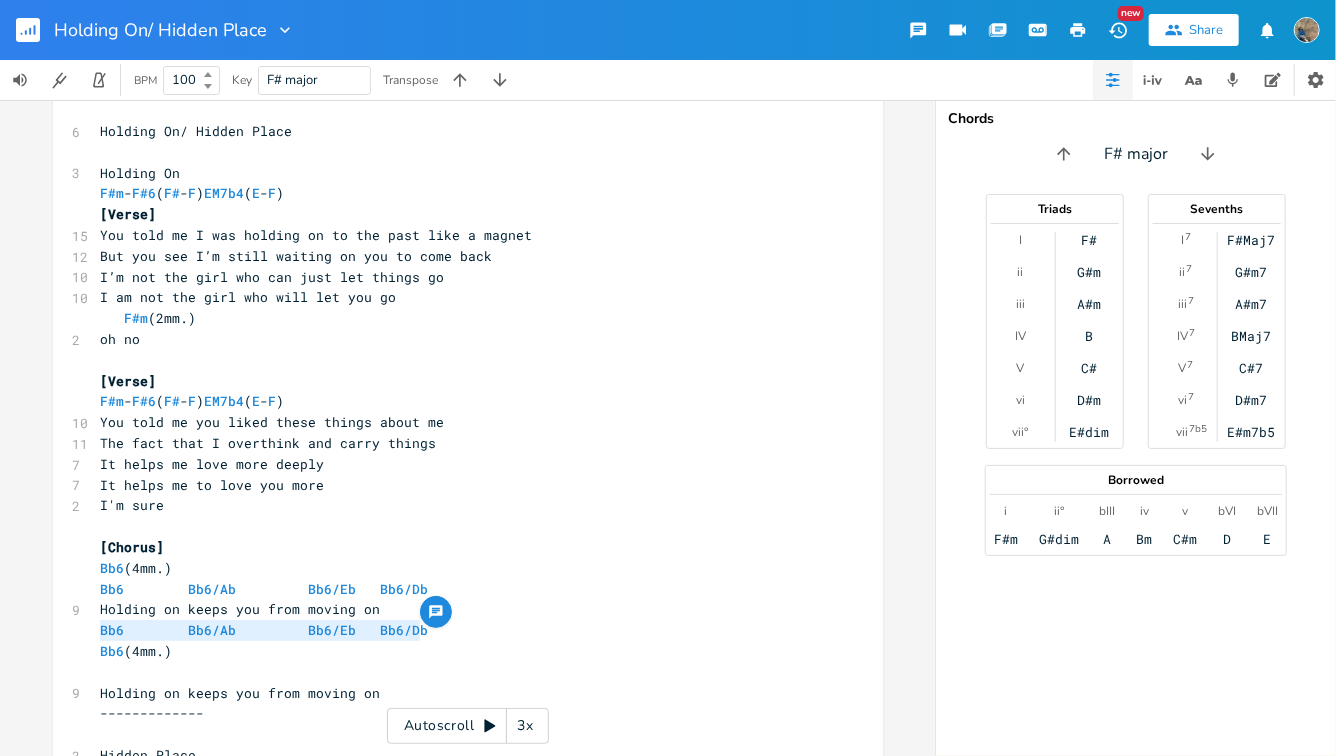 drag, startPoint x: 426, startPoint y: 632, endPoint x: 92, endPoint y: 640, distance: 334.0958 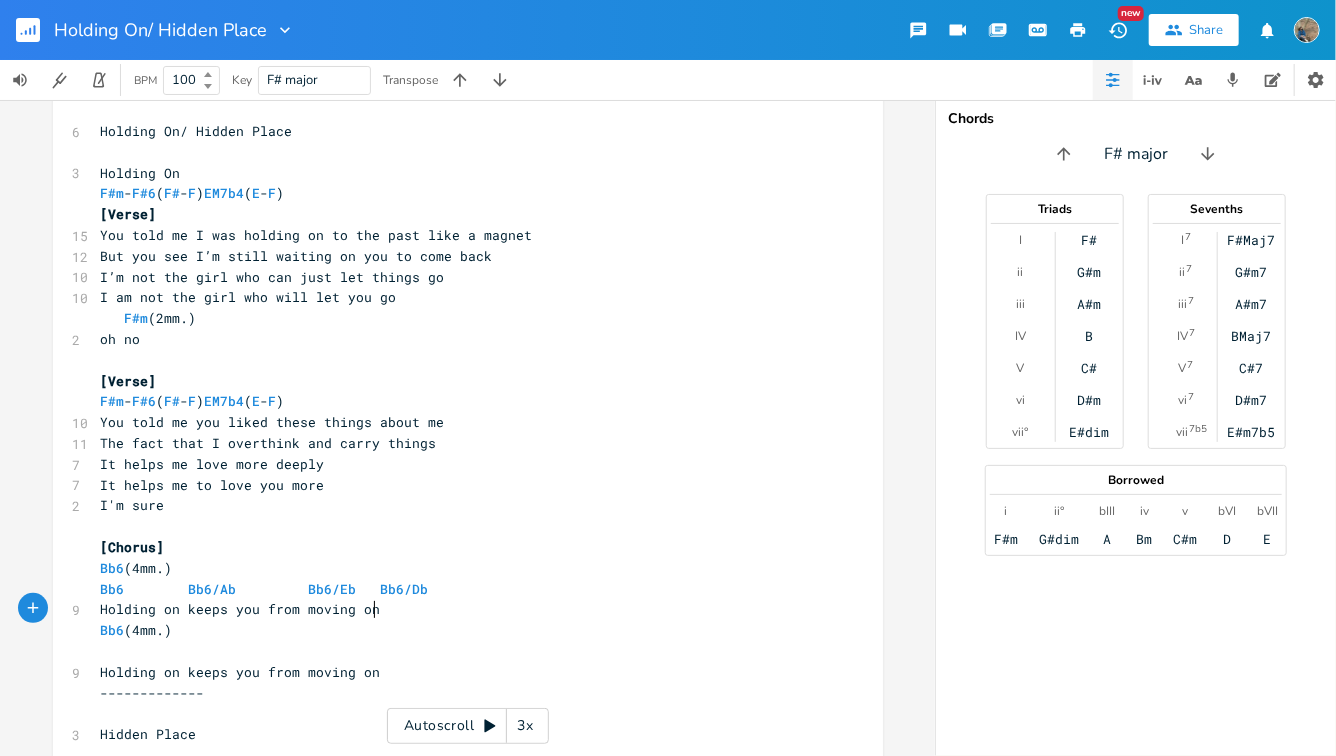click on "​" at bounding box center (458, 651) 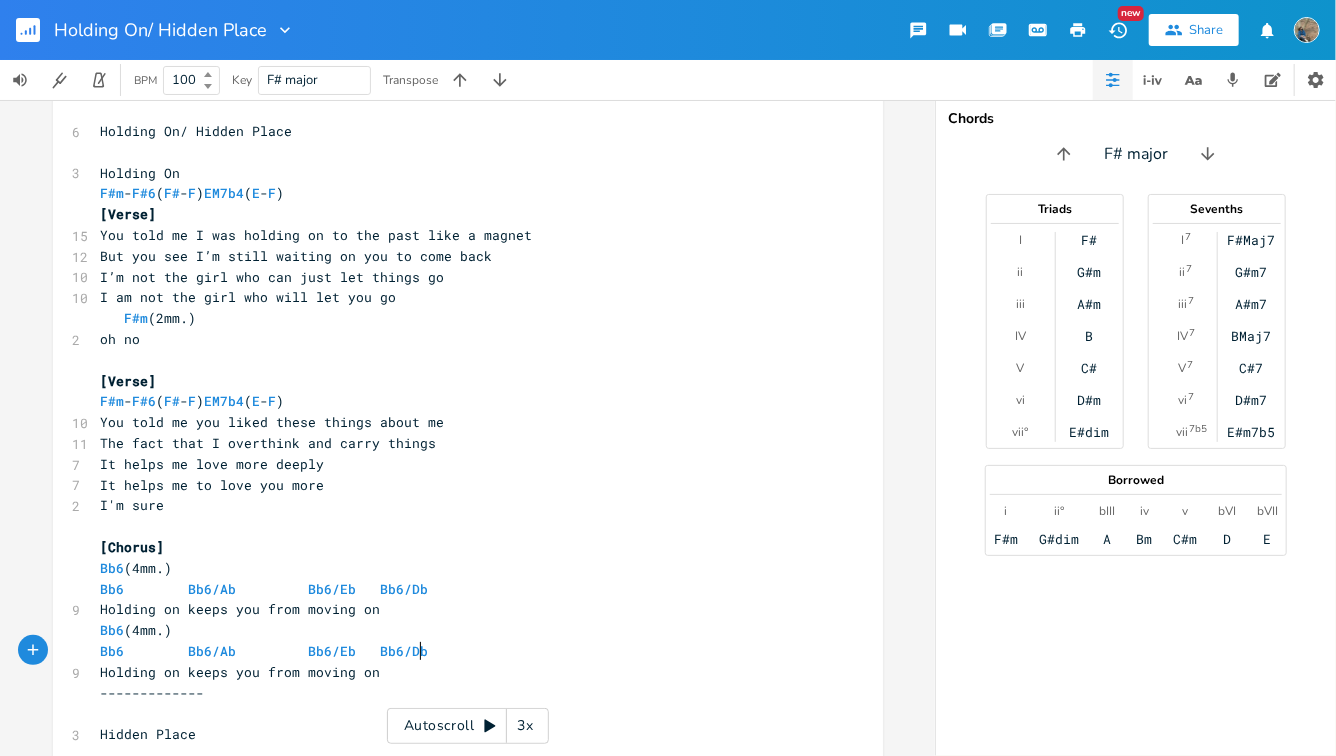 scroll, scrollTop: 163, scrollLeft: 0, axis: vertical 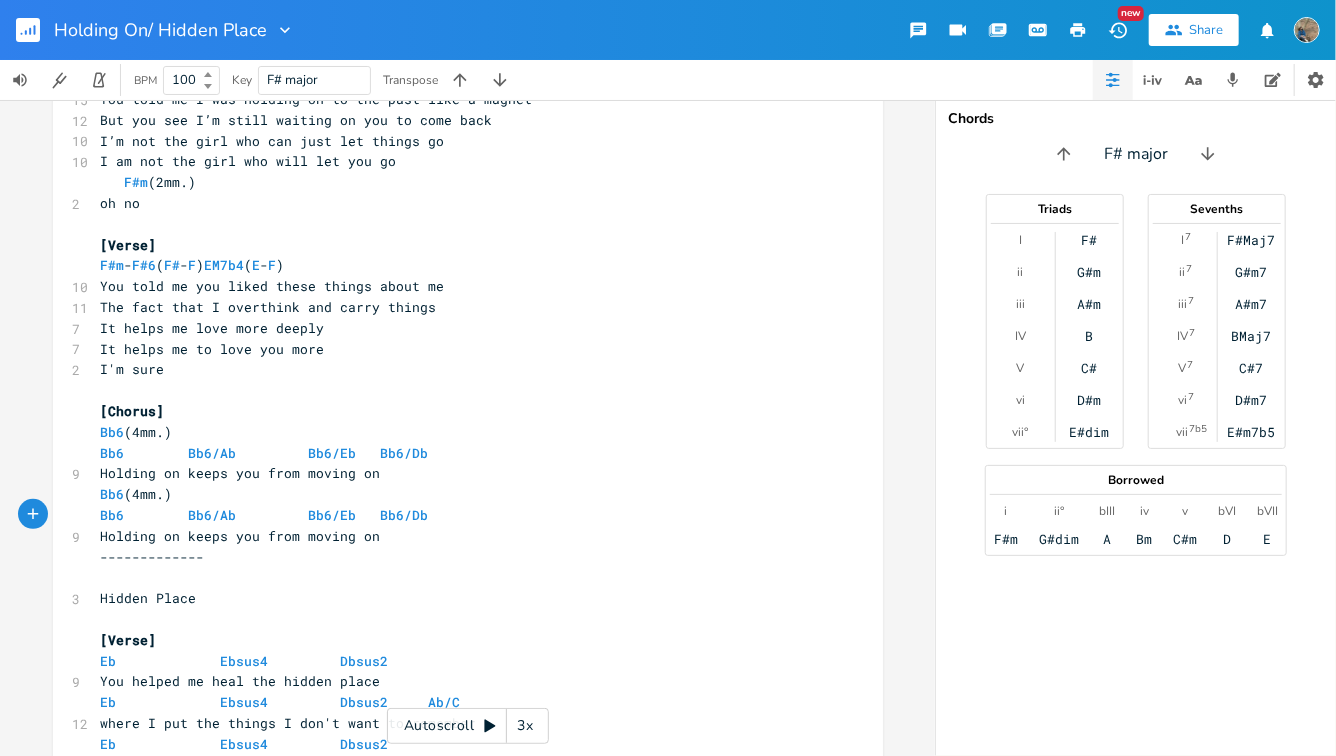 click on "-------------" at bounding box center (458, 557) 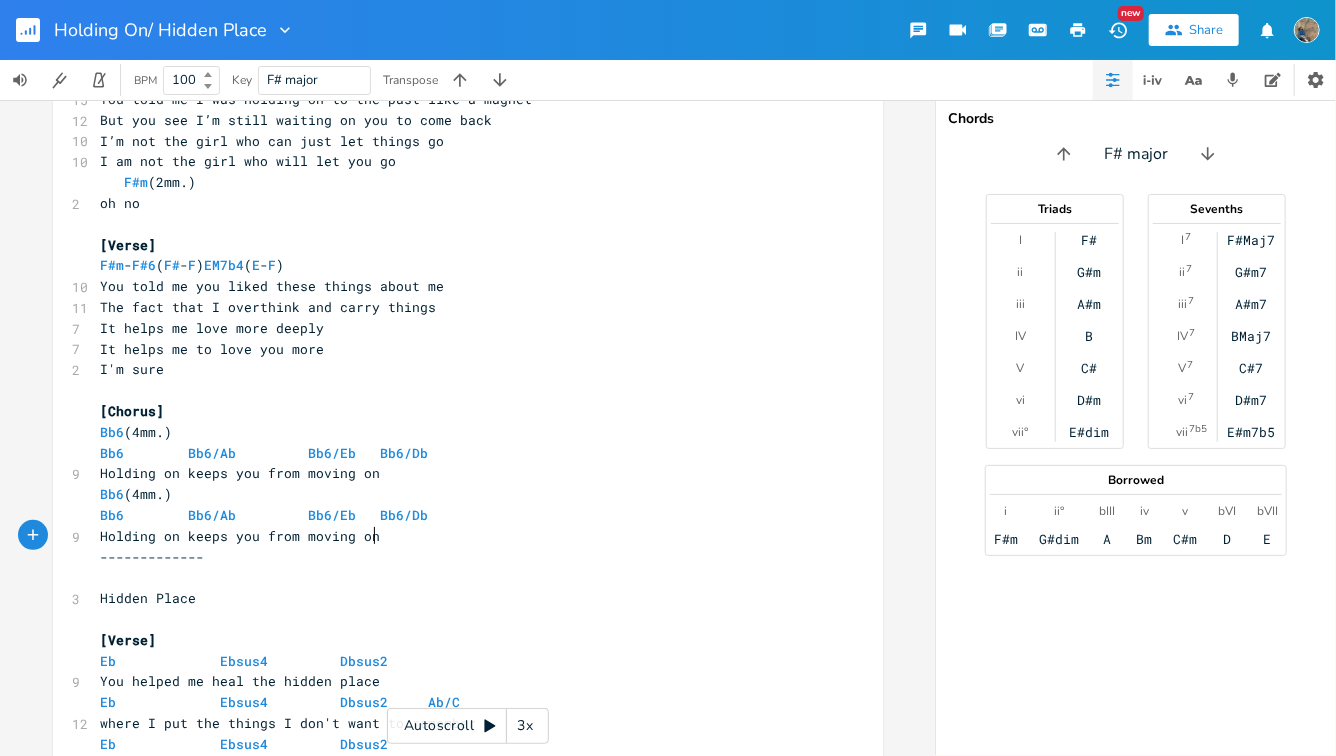 click on "Holding on keeps you from moving on" at bounding box center (458, 536) 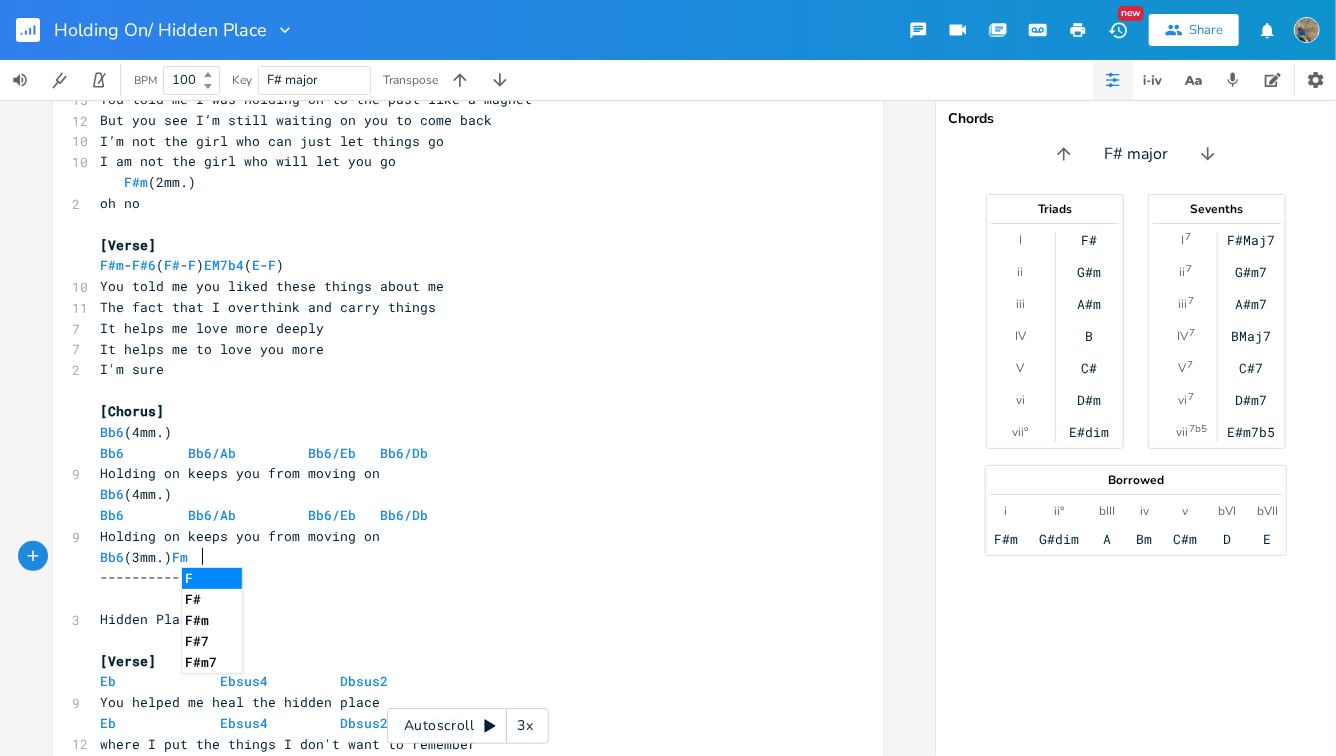scroll, scrollTop: 0, scrollLeft: 91, axis: horizontal 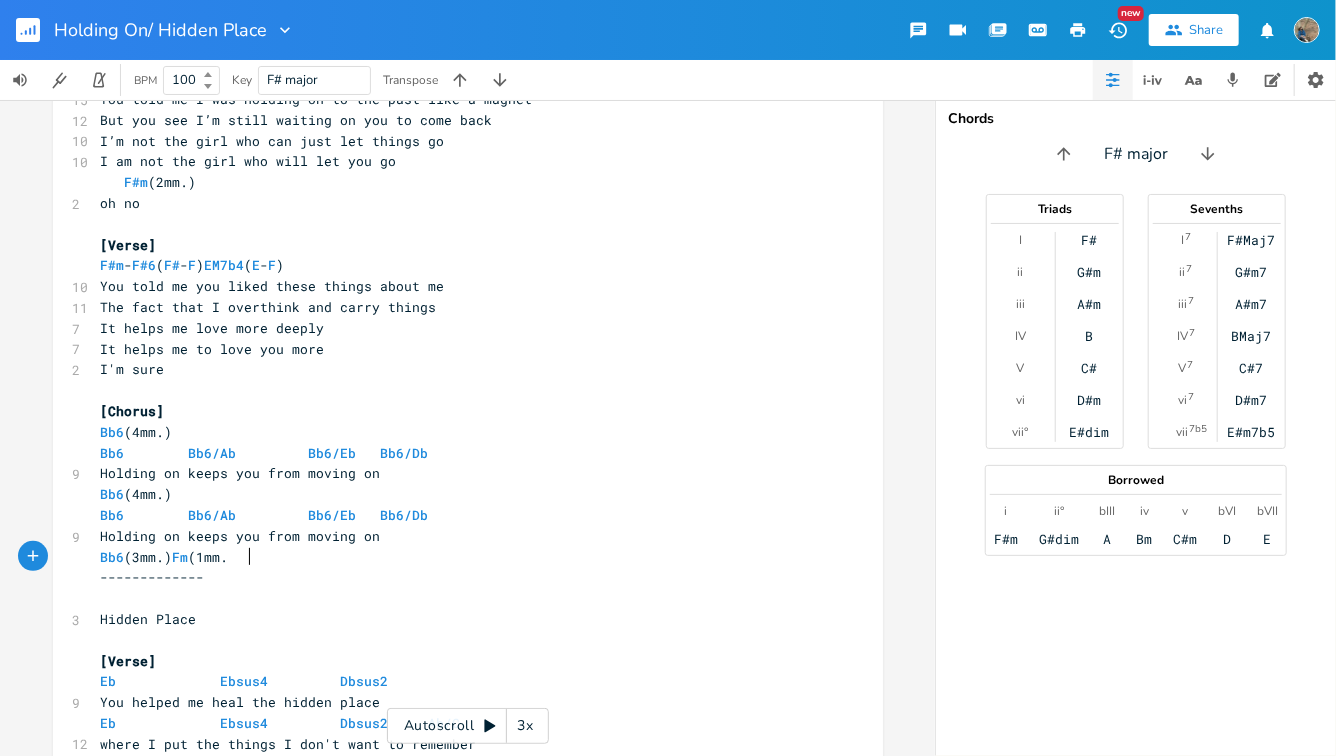 type on "Bb6 (3mm.) Fm (1mm.)" 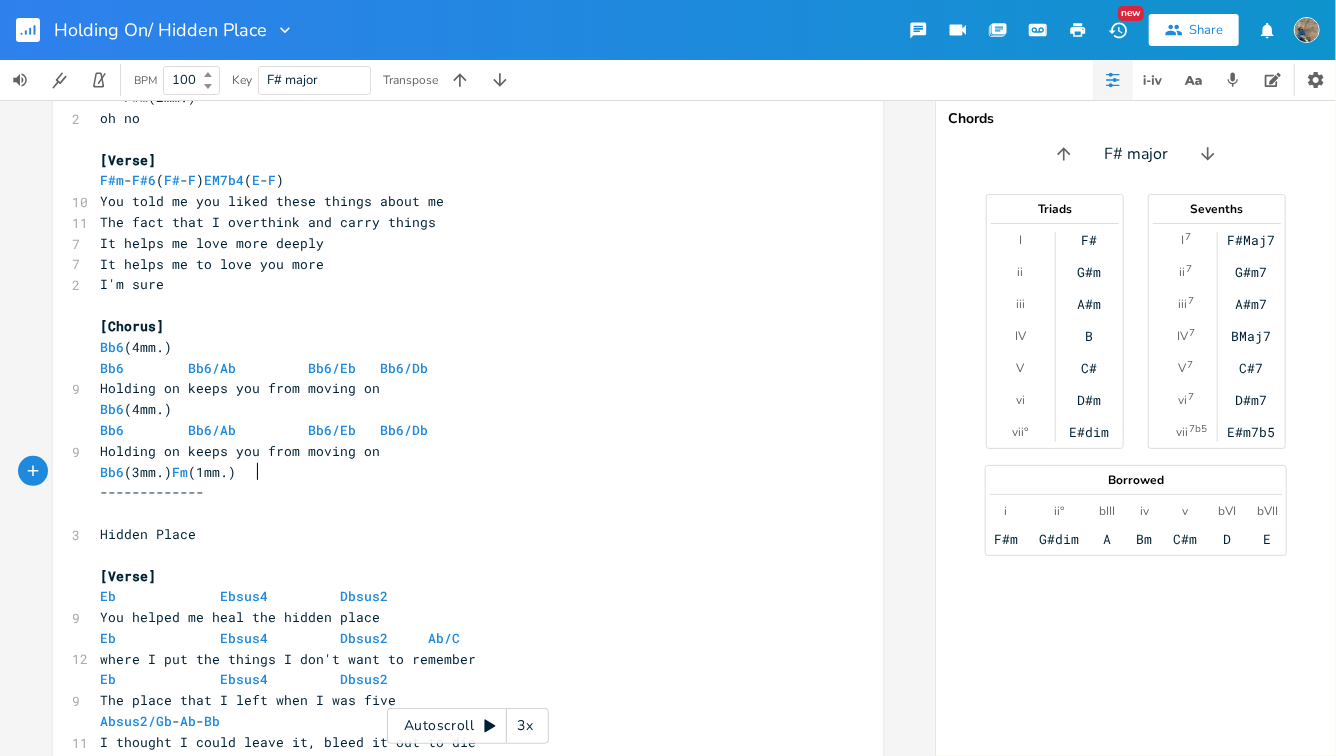 scroll, scrollTop: 260, scrollLeft: 0, axis: vertical 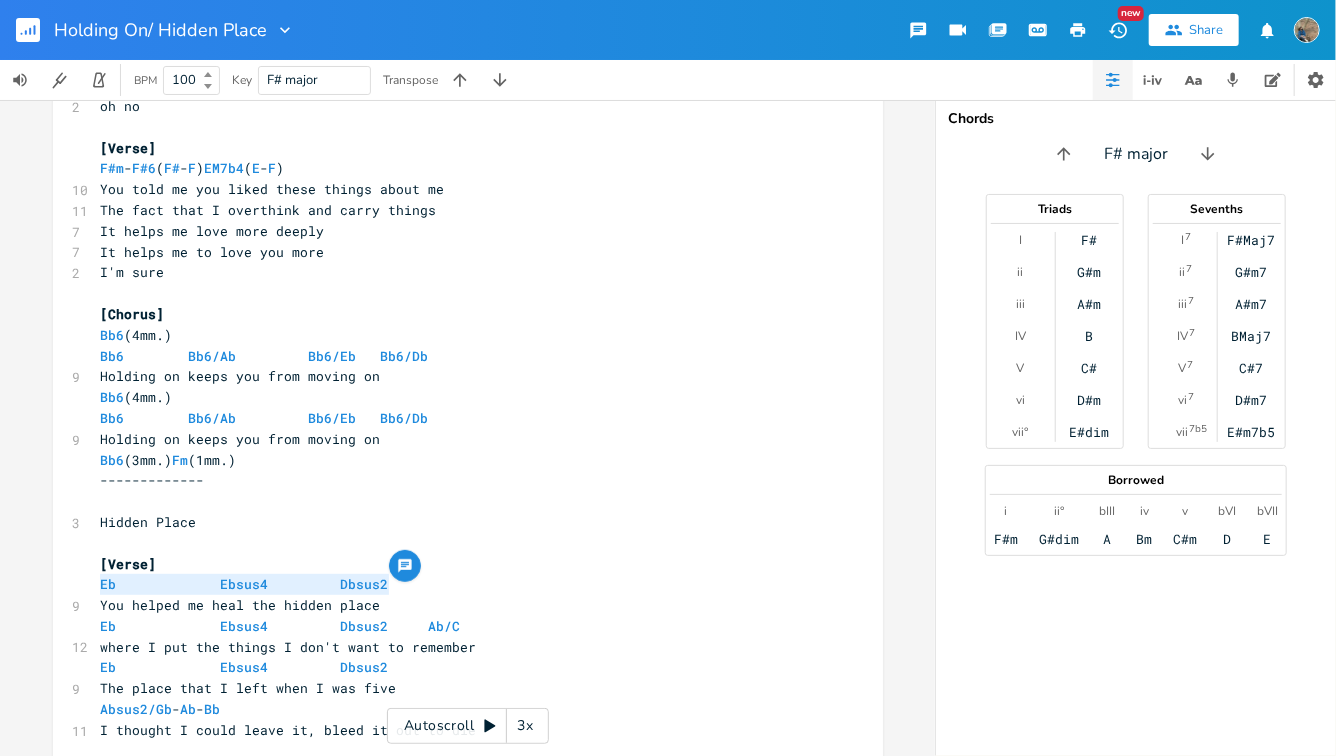 drag, startPoint x: 412, startPoint y: 585, endPoint x: 81, endPoint y: 587, distance: 331.00604 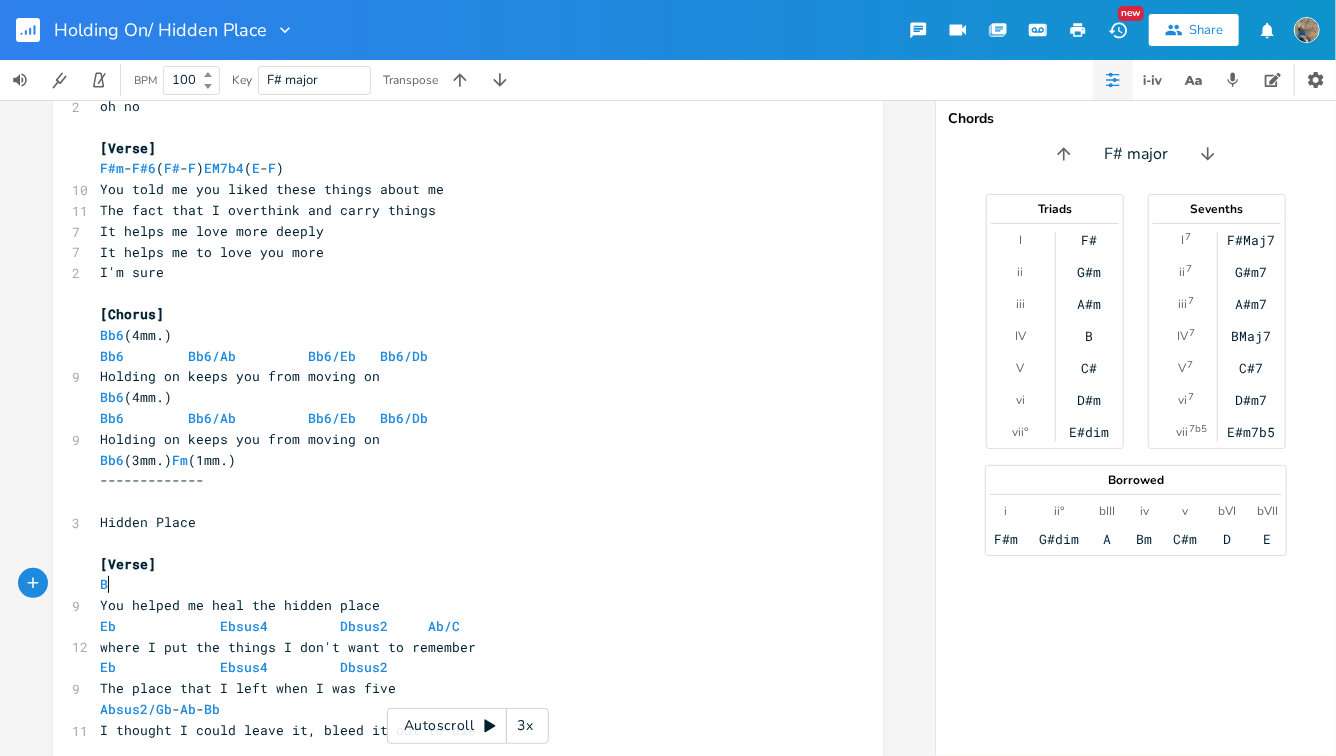 scroll, scrollTop: 0, scrollLeft: 15, axis: horizontal 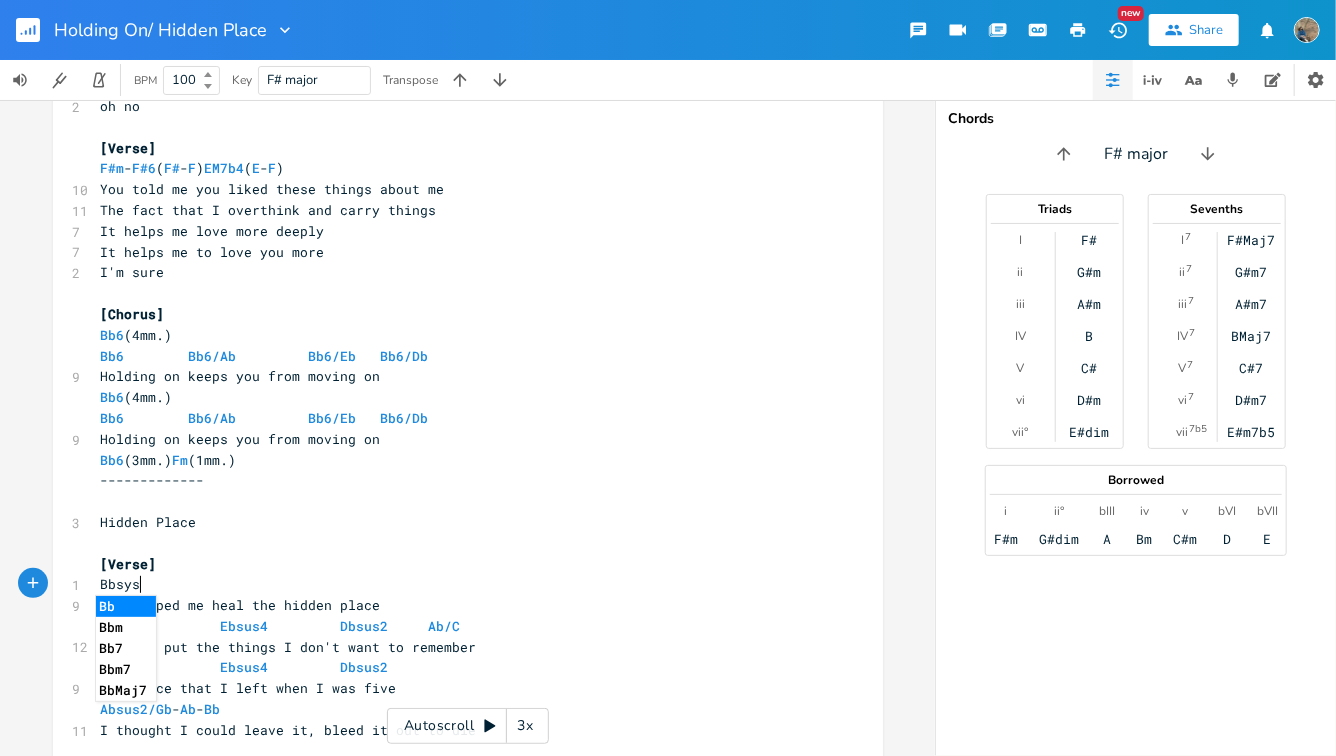 type on "Bbsys4" 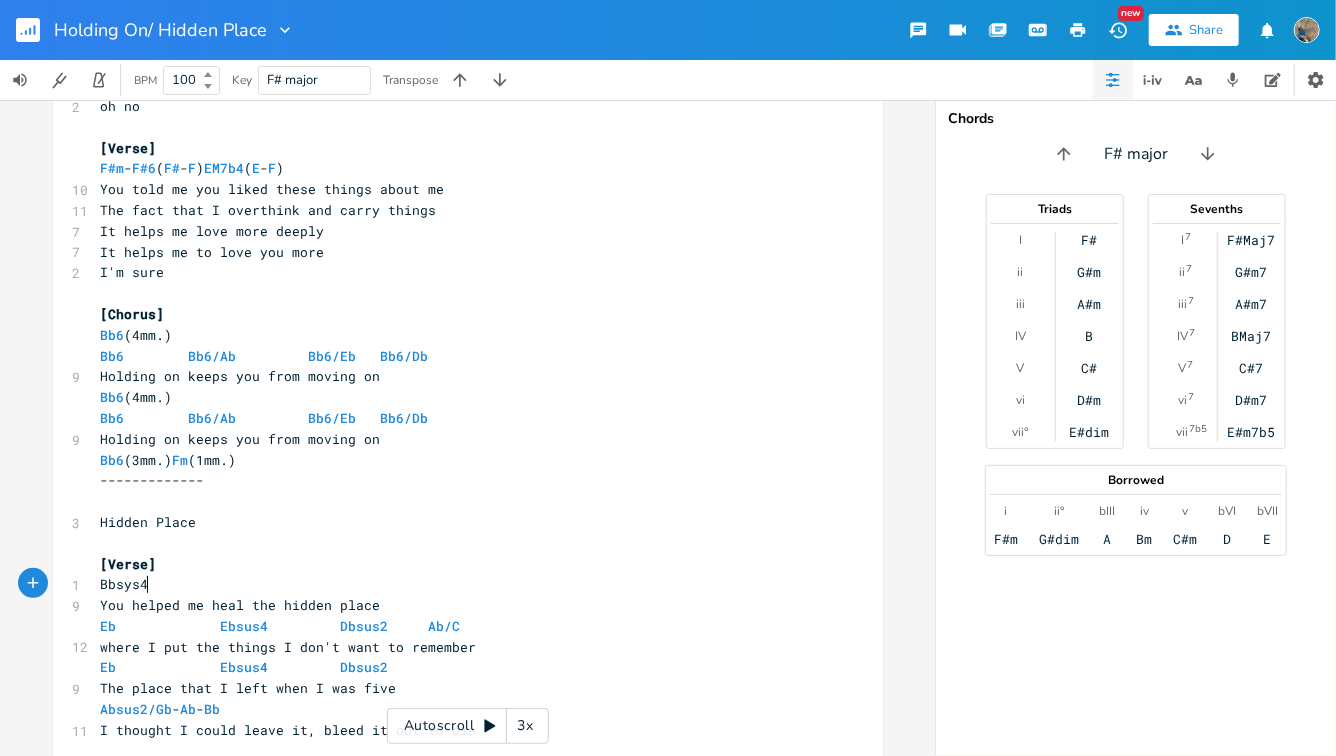 scroll, scrollTop: 0, scrollLeft: 42, axis: horizontal 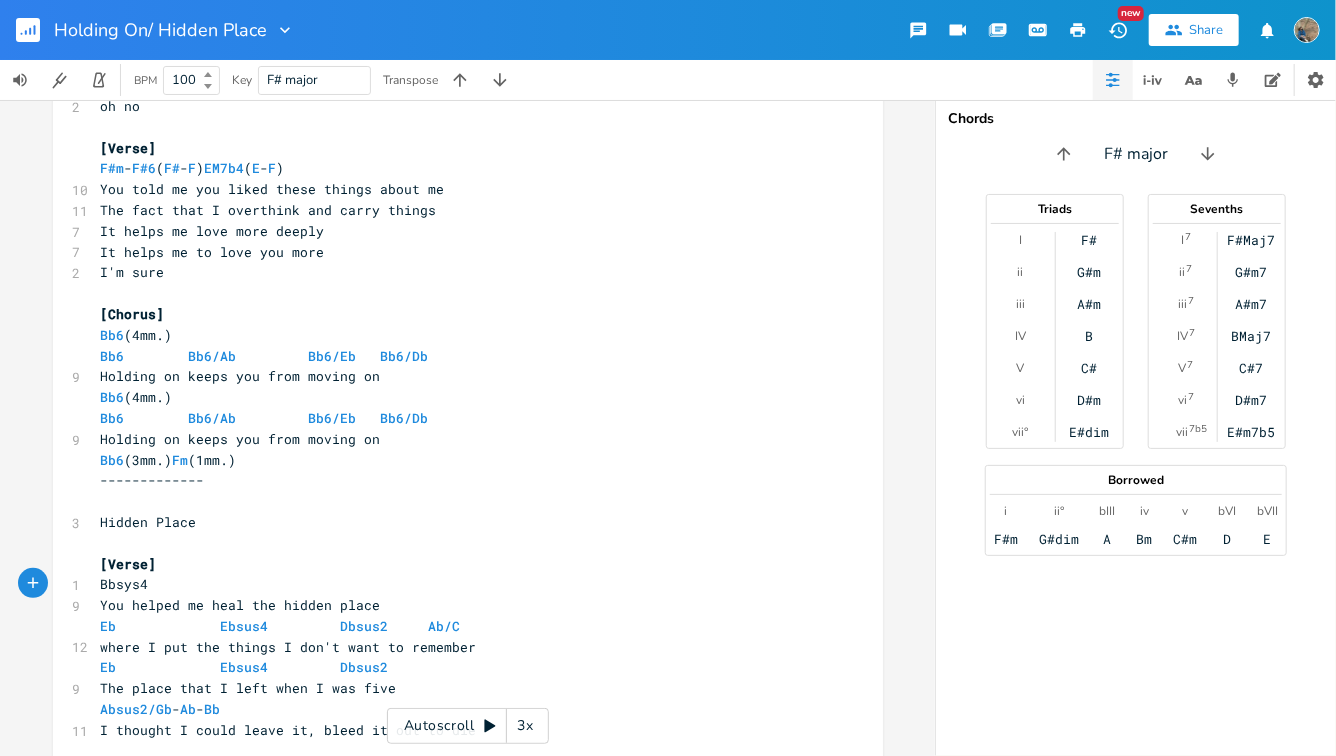 click on "Bbsys4" at bounding box center [125, 584] 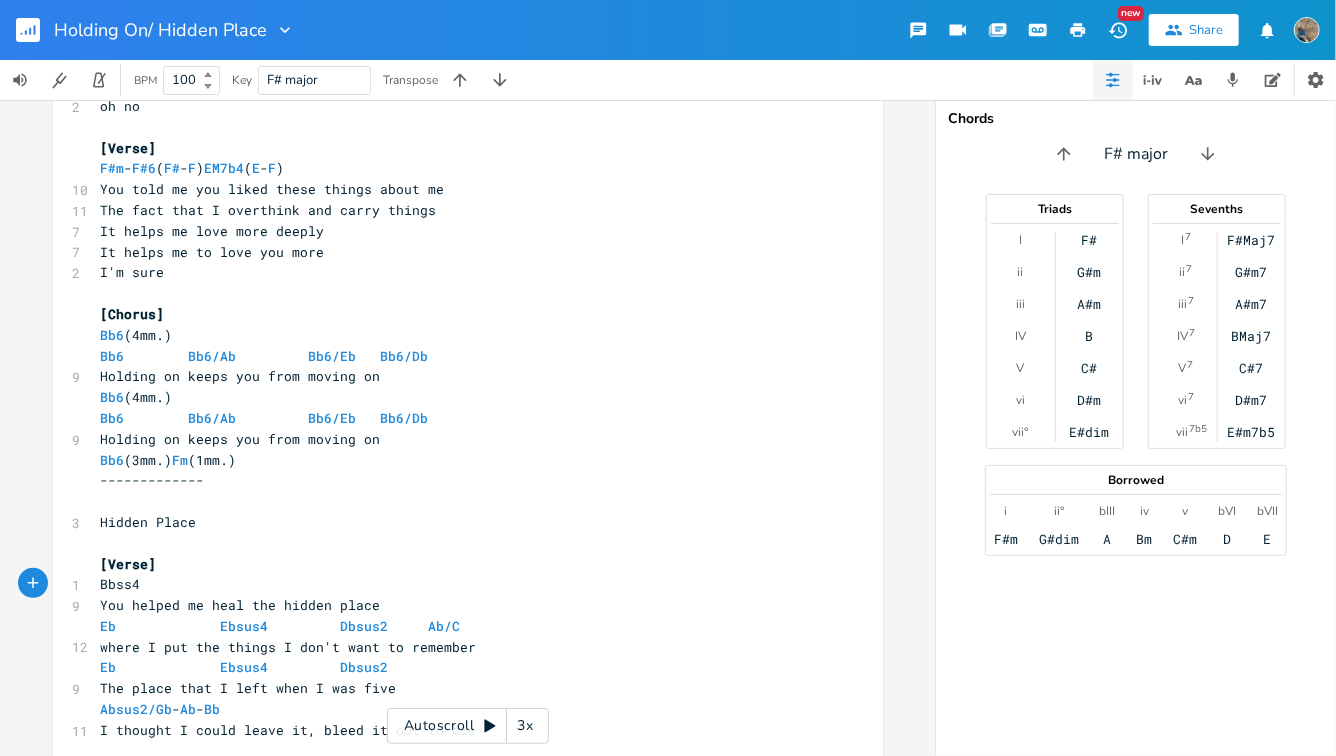 type on "u" 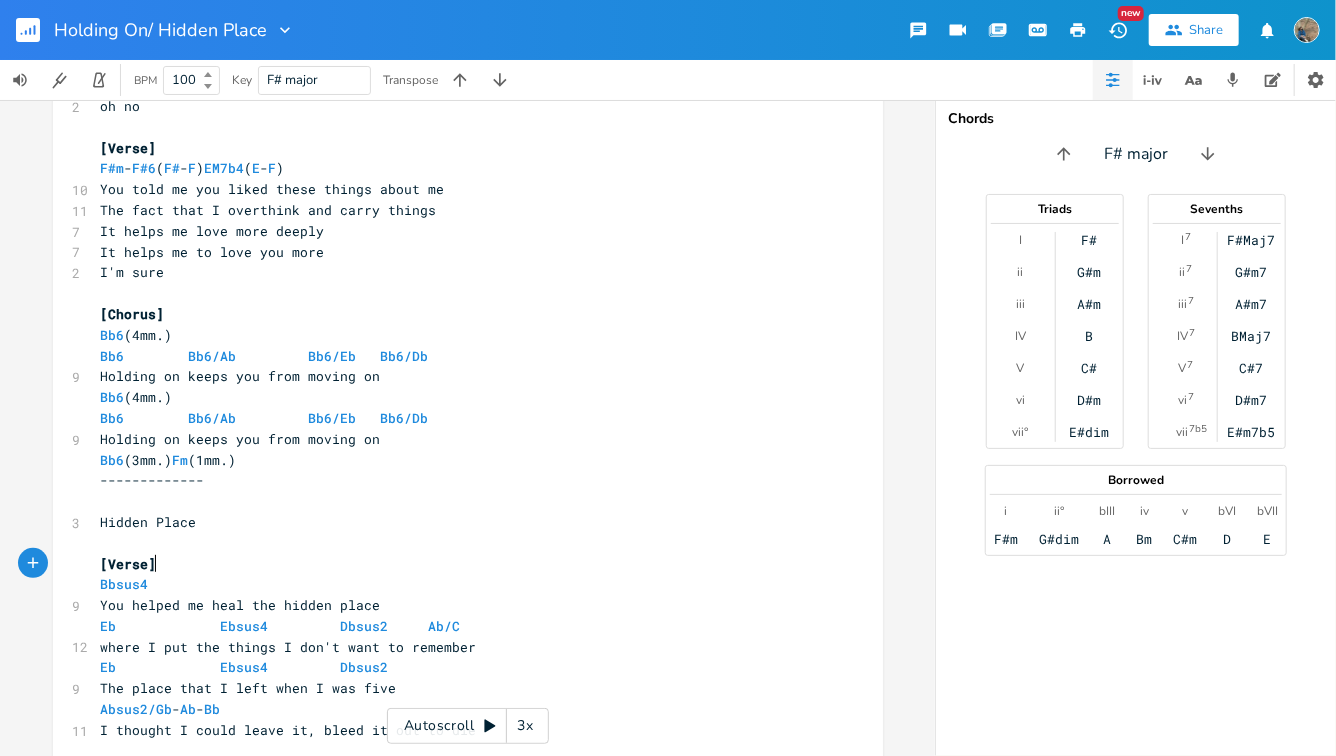 click on "[Verse]" at bounding box center [458, 564] 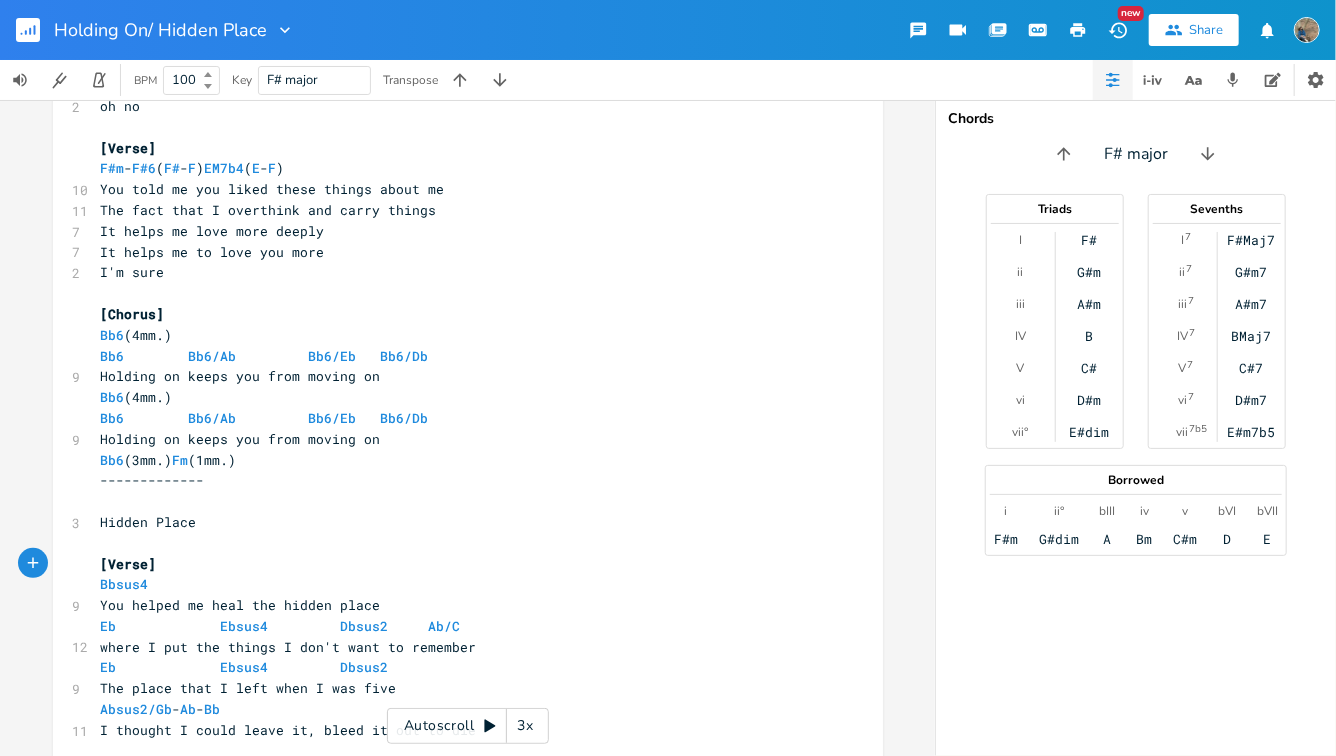 click on "Hidden Place" at bounding box center [458, 522] 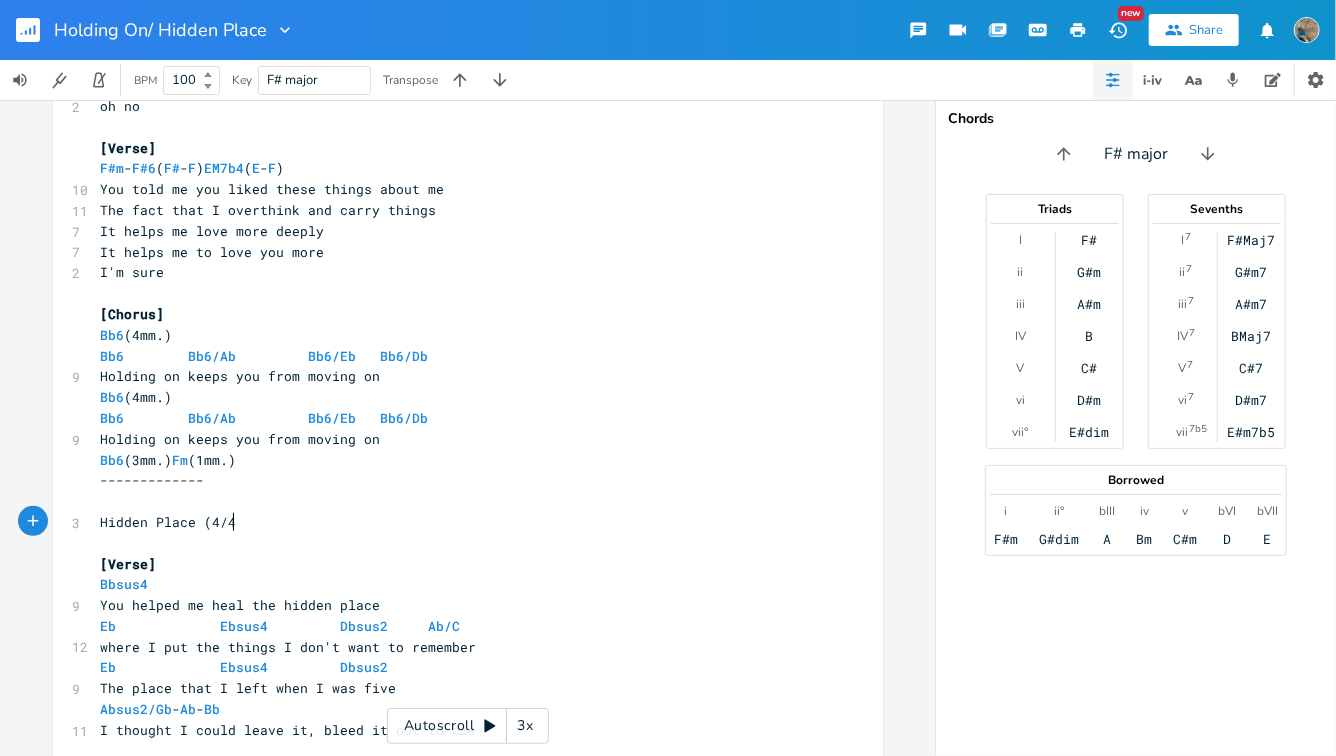 type on "(4/4)" 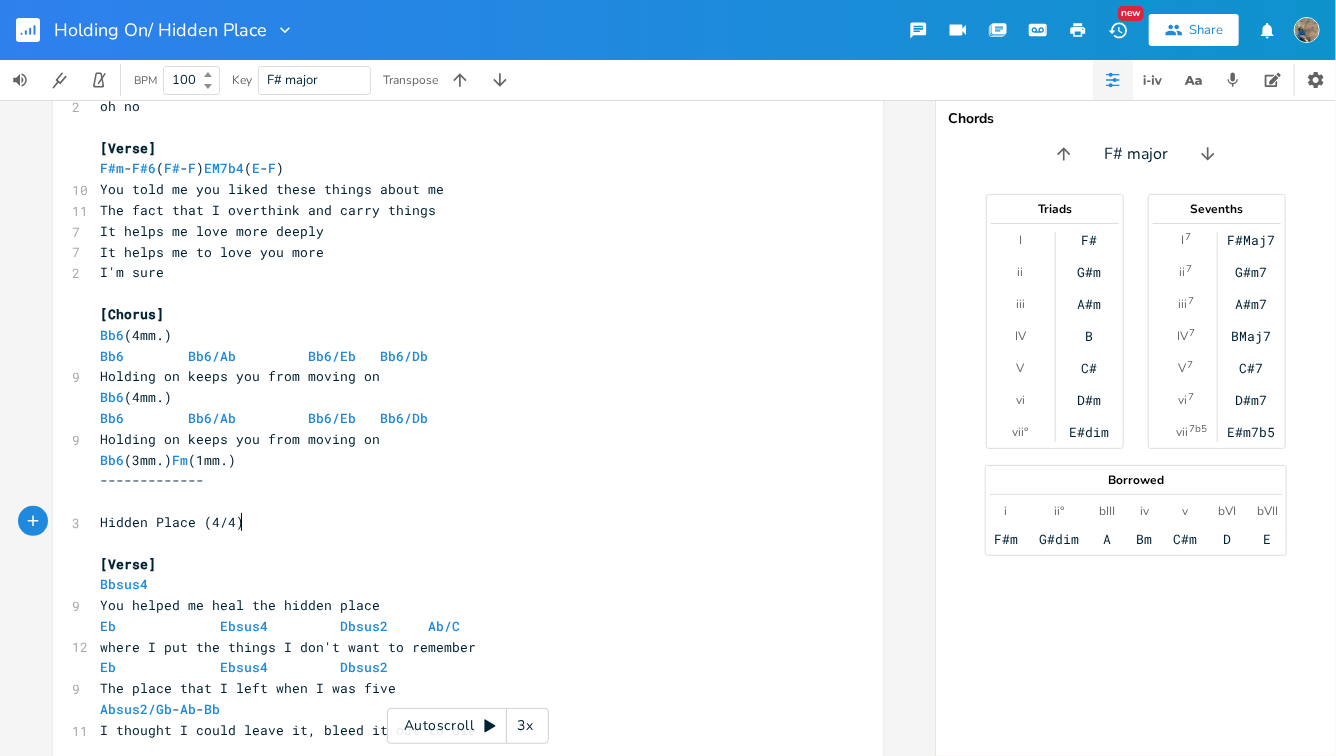 scroll, scrollTop: 0, scrollLeft: 30, axis: horizontal 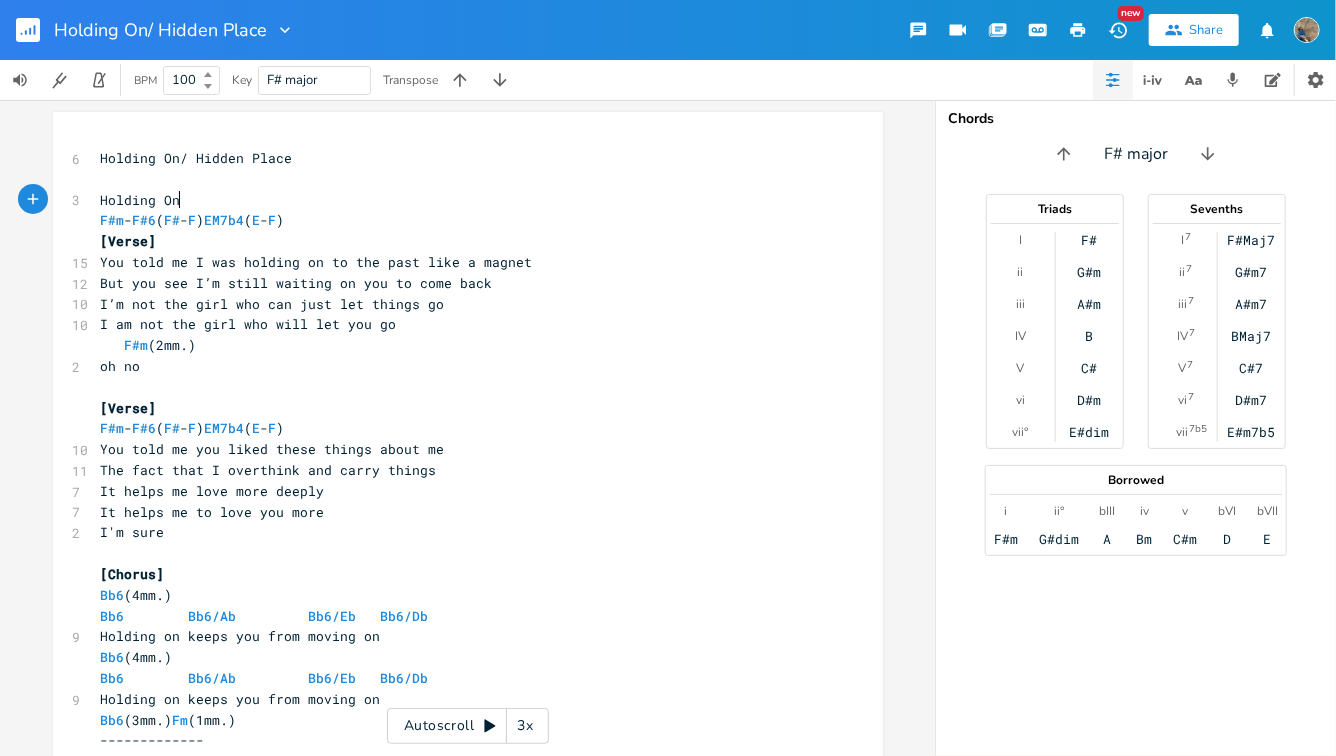 click on "Holding On" at bounding box center [458, 200] 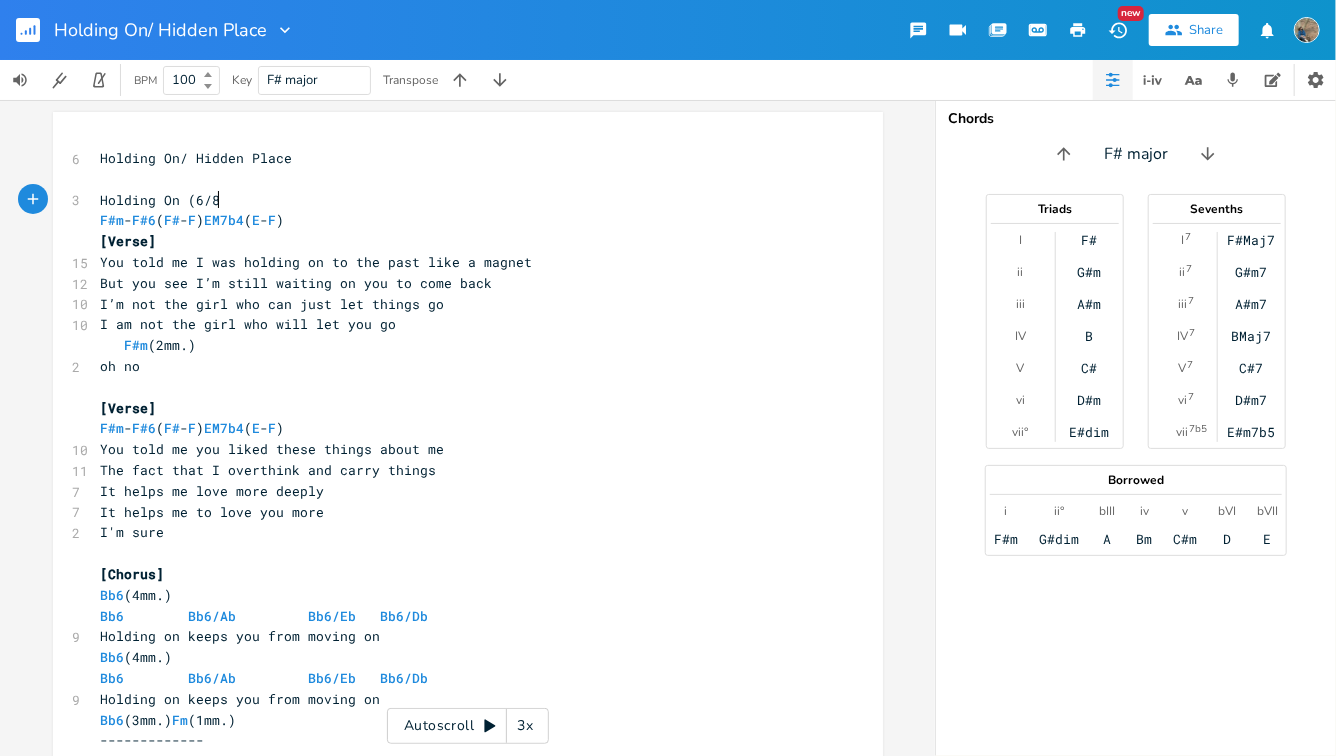 type on "(6/8)" 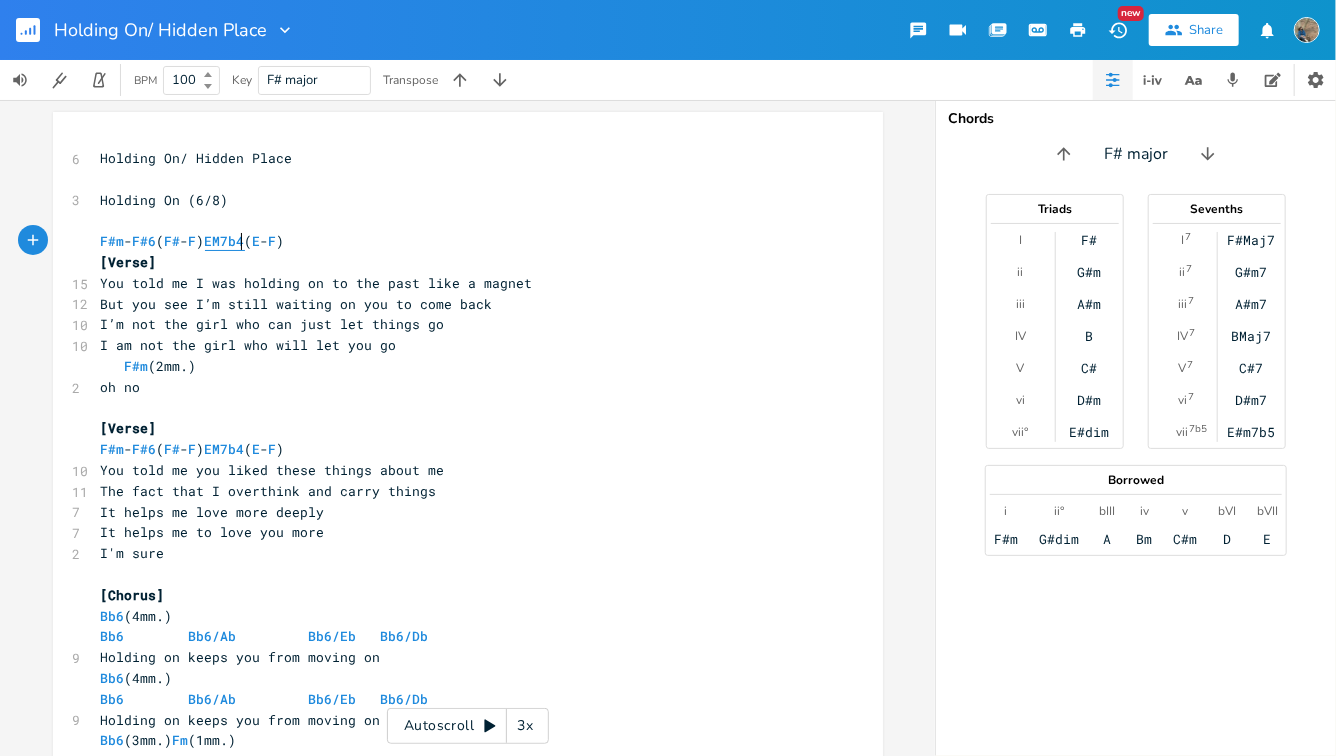 click on "EM7b4" at bounding box center [225, 241] 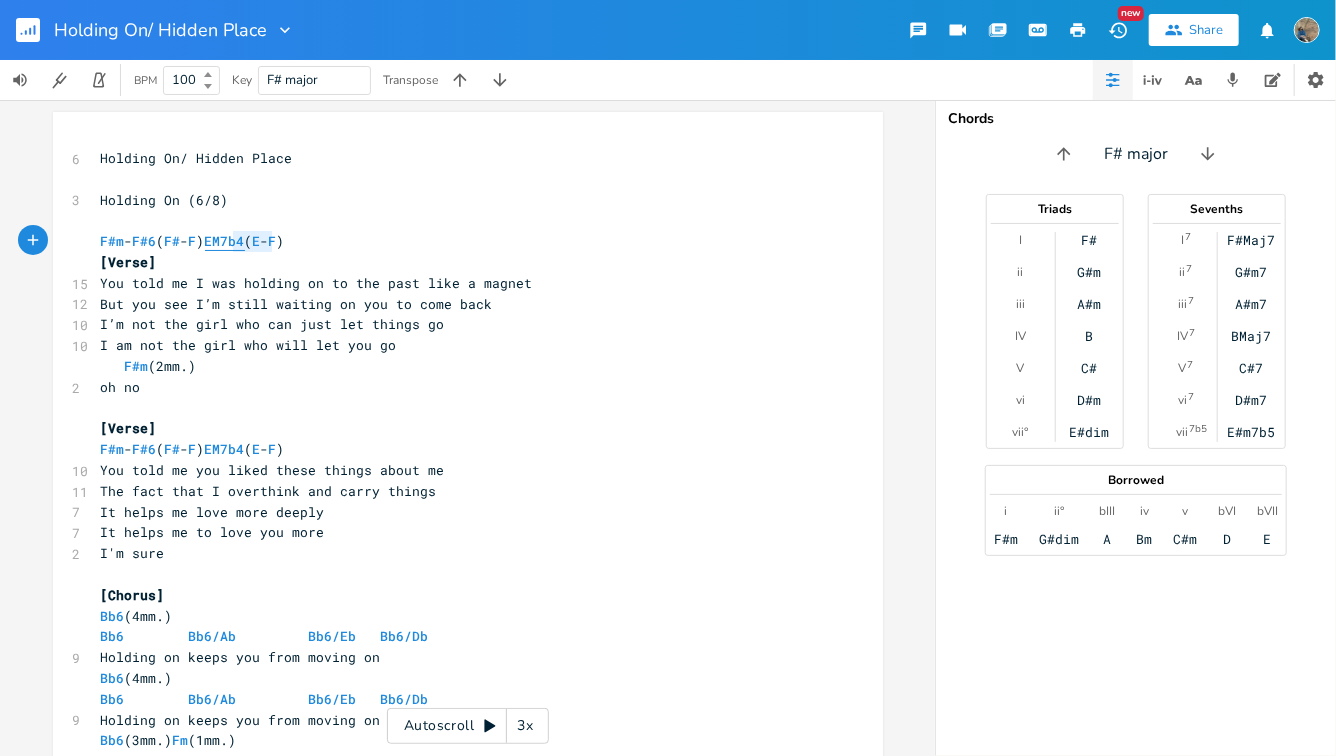 type on "F#m - F#6 (F#-F) EM7b4 (E-F)" 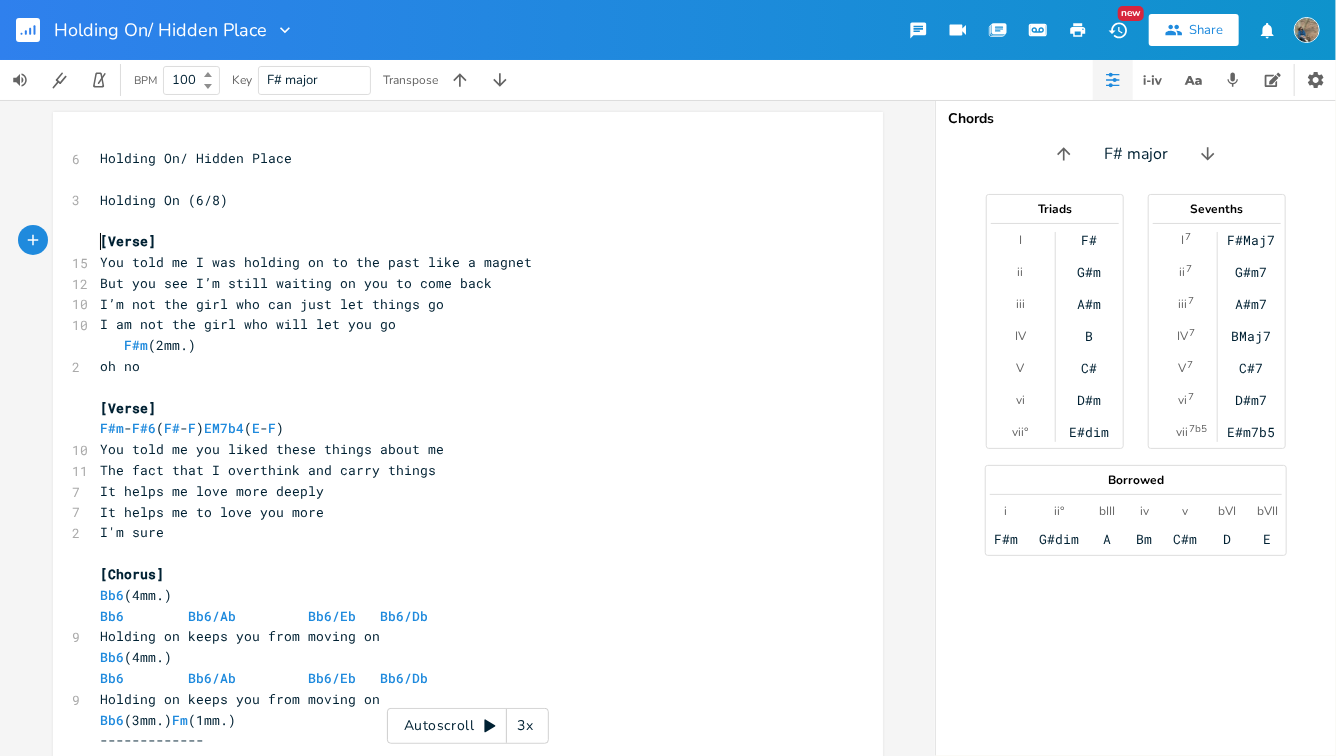 click on "[Verse]" at bounding box center [458, 241] 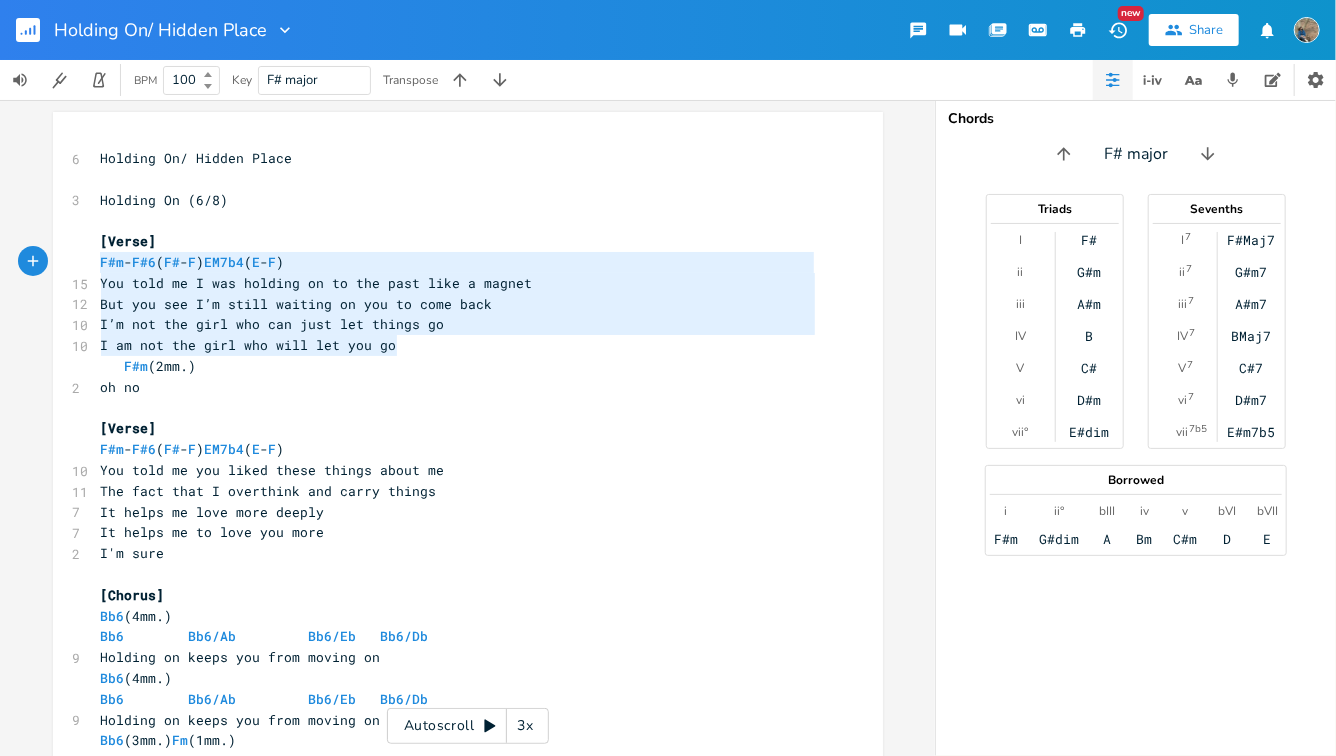 type on "[Verse]
F#m - F#6 (F#-F) EM7b4 (E-F)
You told me I was holding on to the past like a magnet
But you see I’m still waiting on you to come back
I’m not the girl who can just let things go
I am not the girl who will let you go" 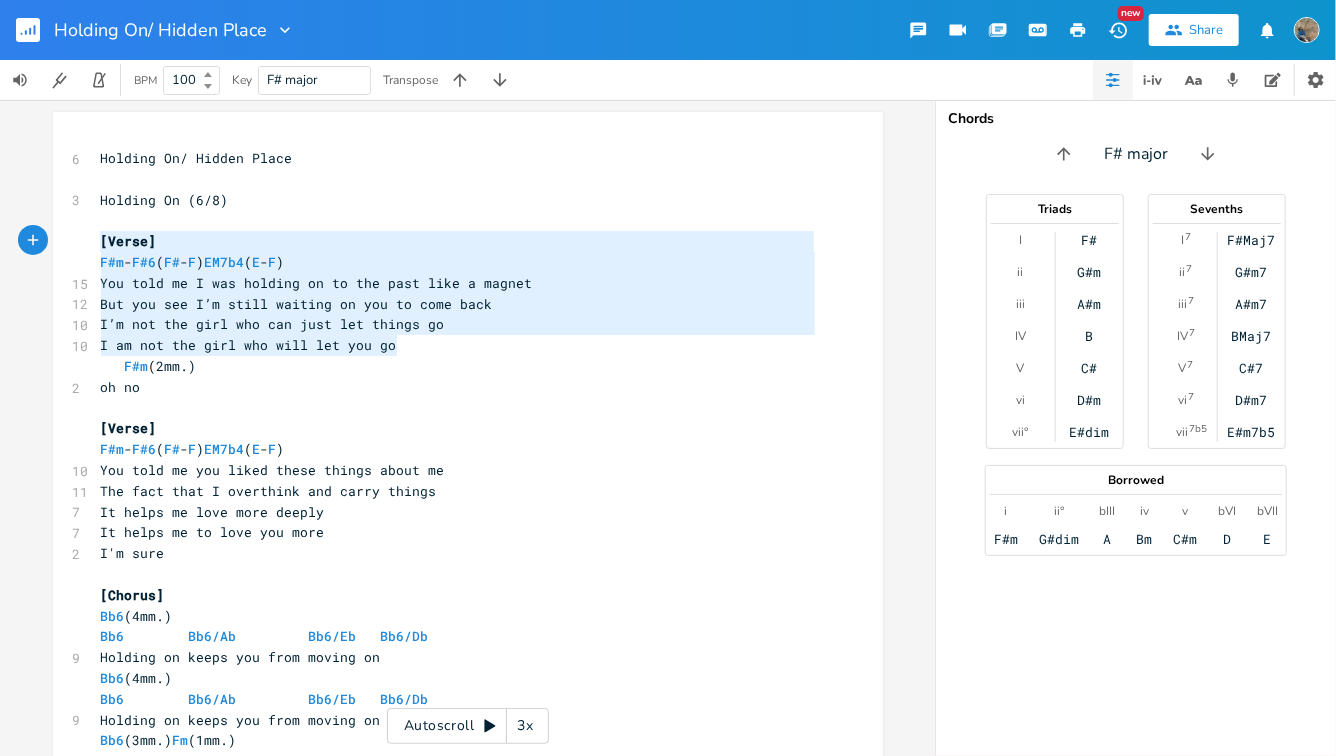 drag, startPoint x: 403, startPoint y: 347, endPoint x: 69, endPoint y: 248, distance: 348.3633 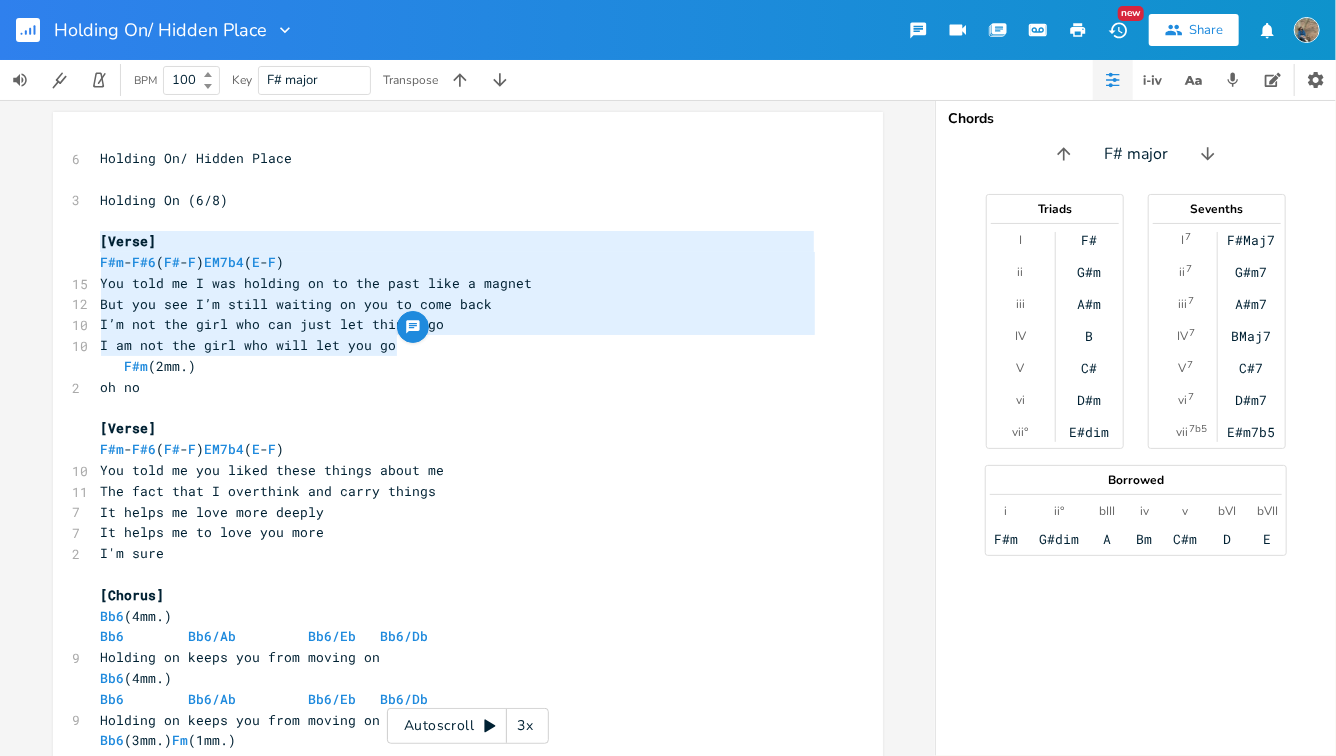 type 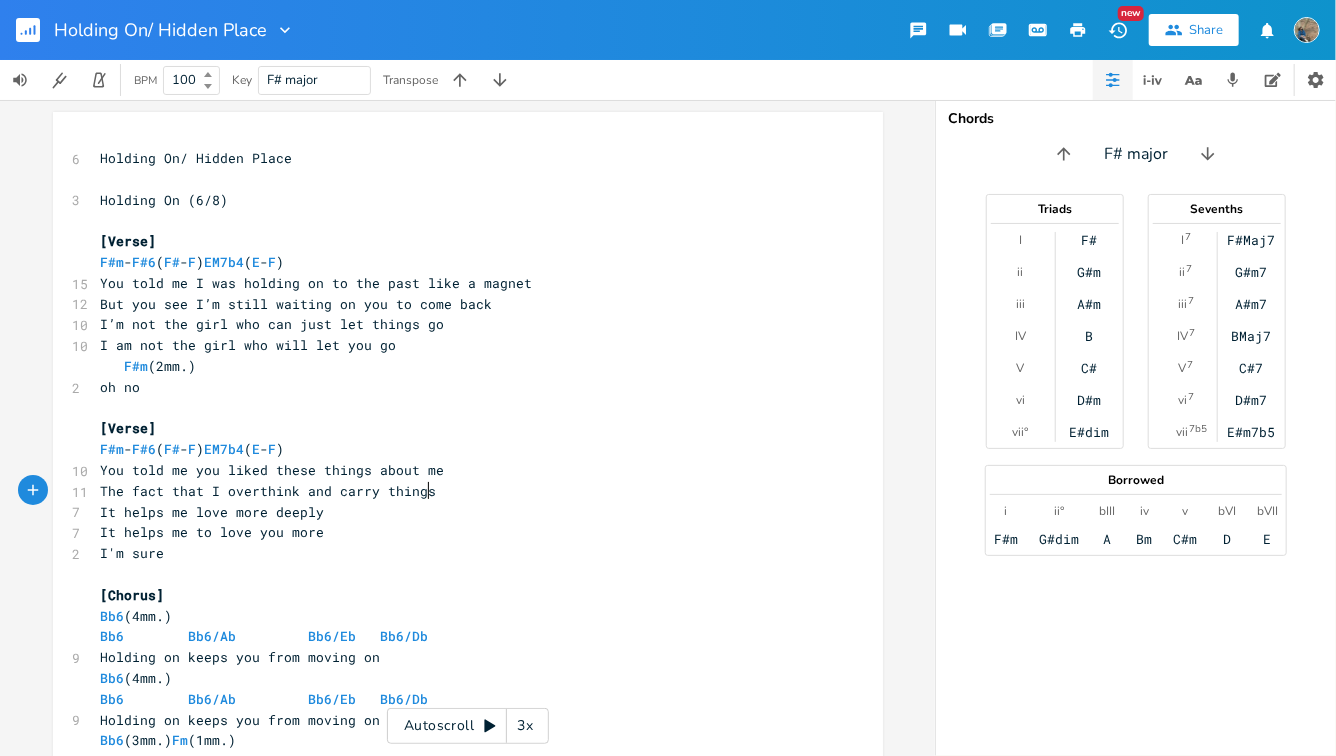 click on "The fact that I overthink and carry things" at bounding box center [458, 491] 